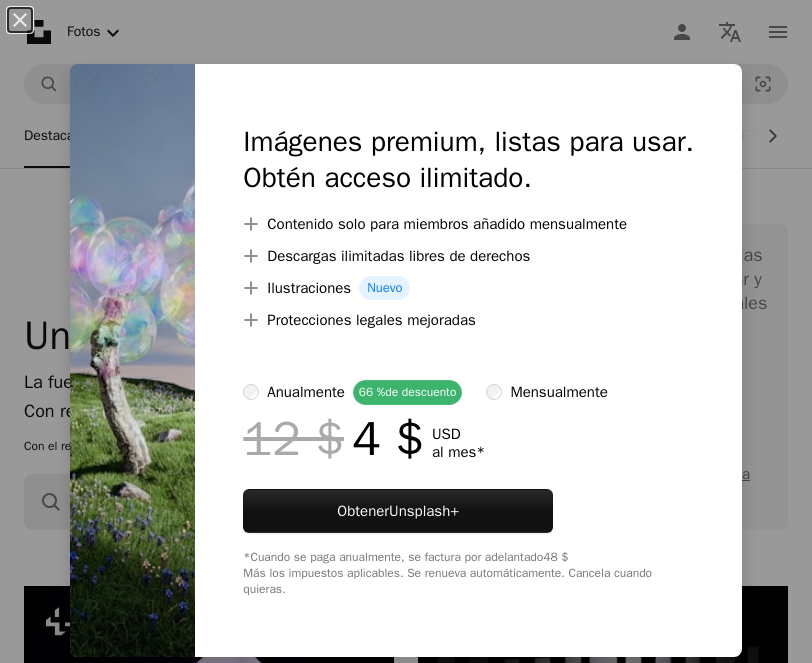 scroll, scrollTop: 2832, scrollLeft: 0, axis: vertical 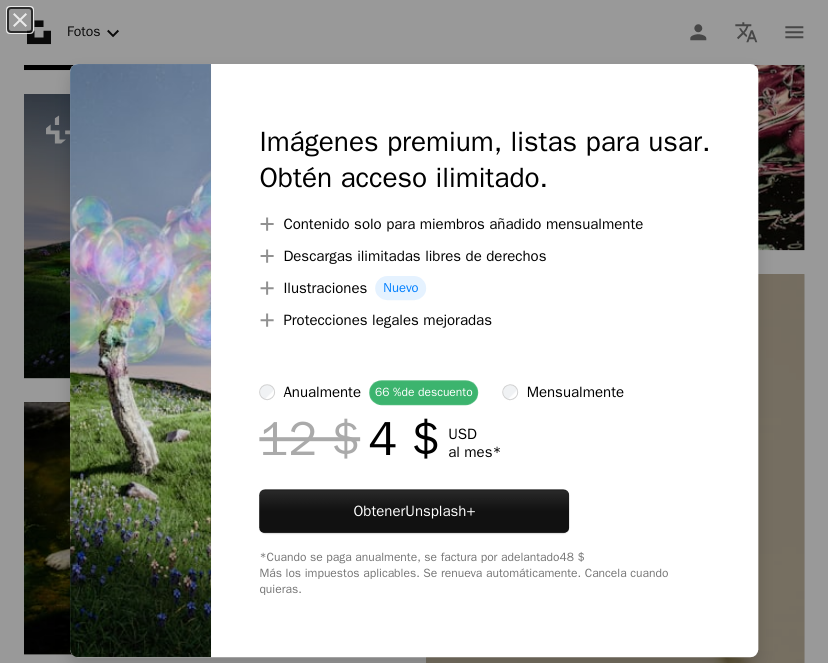 click on "An X shape Imágenes premium, listas para usar. Obtén acceso ilimitado. A plus sign Contenido solo para miembros añadido mensualmente A plus sign Descargas ilimitadas libres de derechos A plus sign Ilustraciones  Nuevo A plus sign Protecciones legales mejoradas anualmente 66 %  de descuento mensualmente 12 $   4 $ USD al mes * Obtener  Unsplash+ *Cuando se paga anualmente, se factura por adelantado  48 $ Más los impuestos aplicables. Se renueva automáticamente. Cancela cuando quieras." at bounding box center [414, 331] 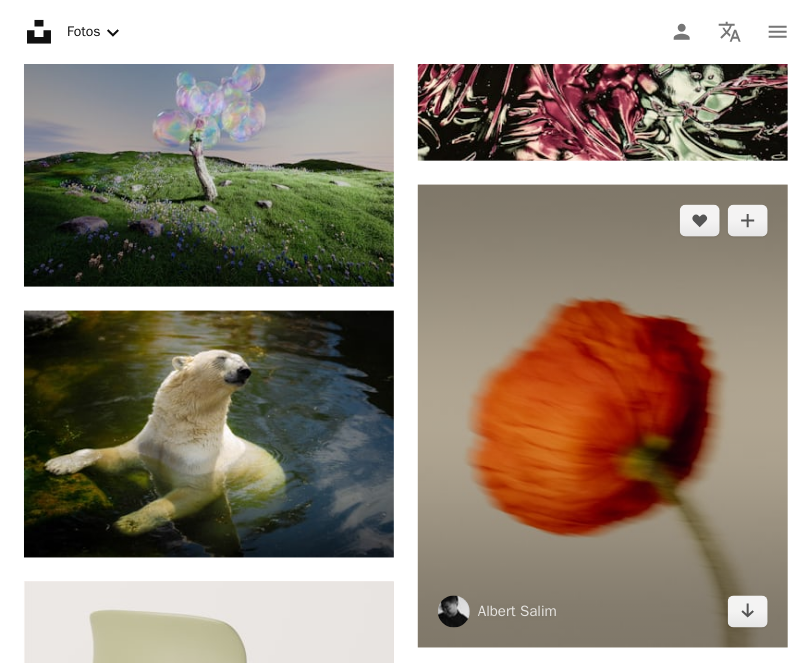 scroll, scrollTop: 2998, scrollLeft: 0, axis: vertical 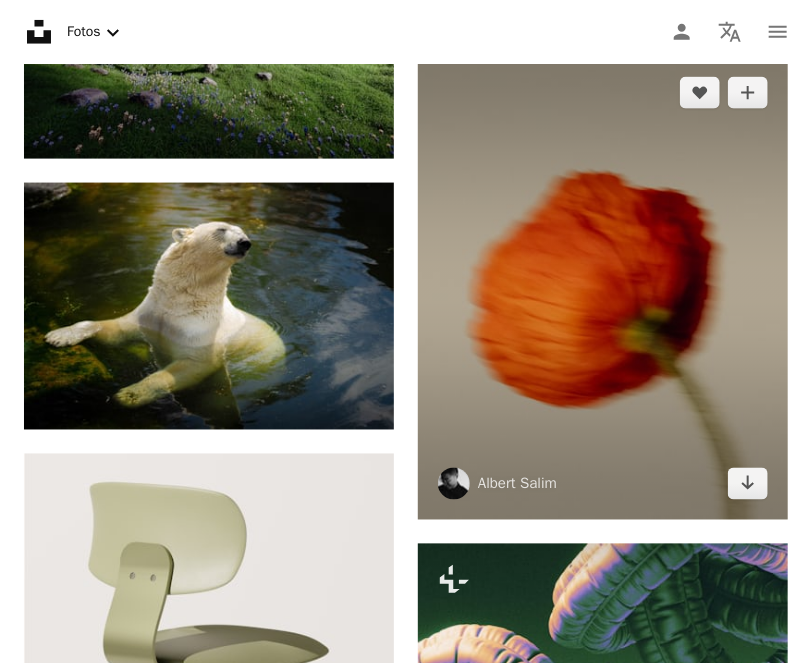 click at bounding box center [603, 288] 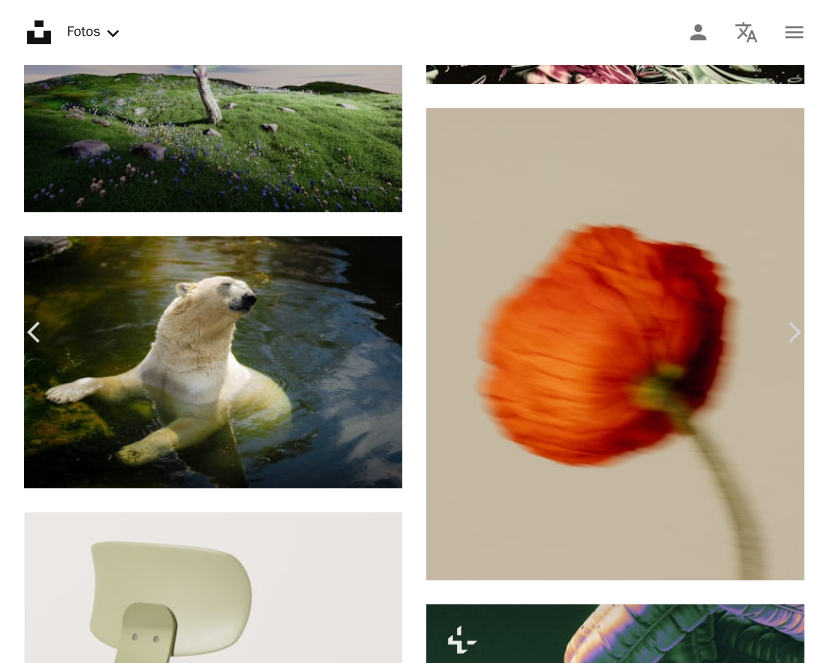 click on "An X shape Chevron left Chevron right [NAME] [LAST] [NAME][LAST] A heart A plus sign Descargar gratis Chevron down Zoom in Visualizaciones 73.247 Descargas 321 A forward-right arrow Compartir Info icon Información More Actions Calendar outlined Publicado  hace 1 semana Camera Canon, EOS 5D Mark IV Safety Uso gratuito bajo la  Licencia Unsplash flor rosa flor amapola pétalo geranio Imágenes gratuitas Explora imágenes premium relacionadas en iStock  |  Ahorra un 20 % con el código UNSPLASH20 Ver más en iStock  ↗️ Imágenes relacionadas A heart A plus sign [NAME] [LAST] Disponible para contratación A checkmark inside of a circle Arrow pointing down A heart A plus sign [NAME] [LAST] Arrow pointing down A heart A plus sign [NAME] [LAST] Arrow pointing down A heart A plus sign [NAME] [LAST] Disponible para contratación A checkmark inside of a circle Arrow pointing down A heart A plus sign [NAME] Arrow pointing down A heart A plus sign [NAME] Para" at bounding box center (414, 7618) 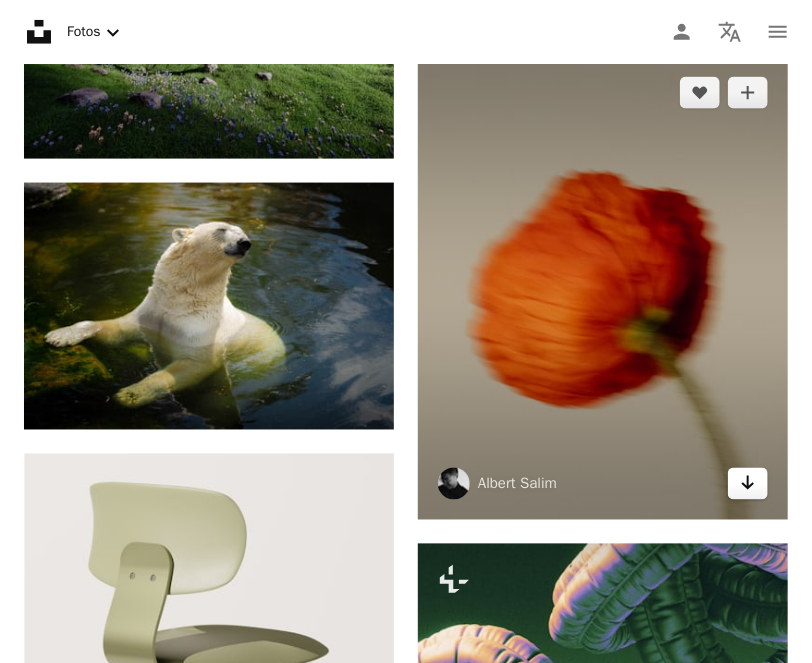 click on "Arrow pointing down" 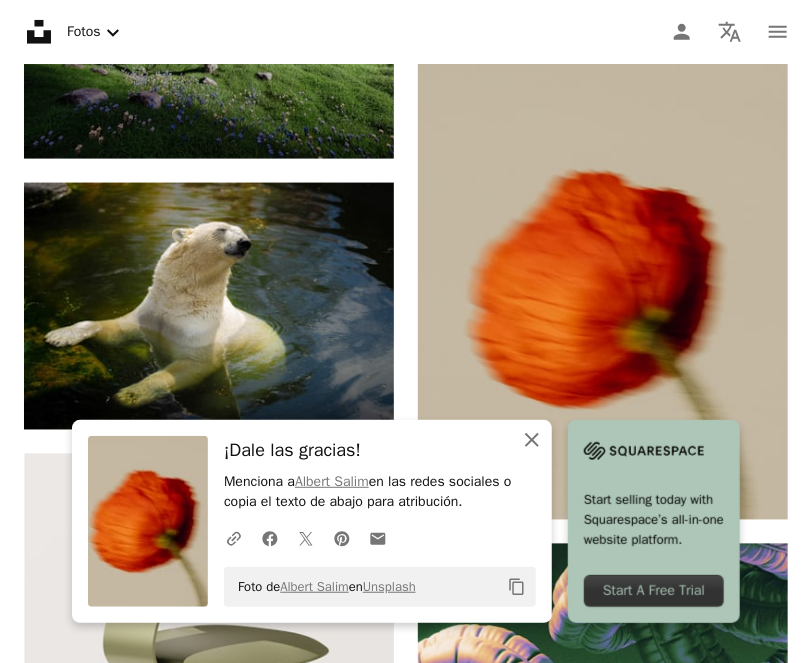 click 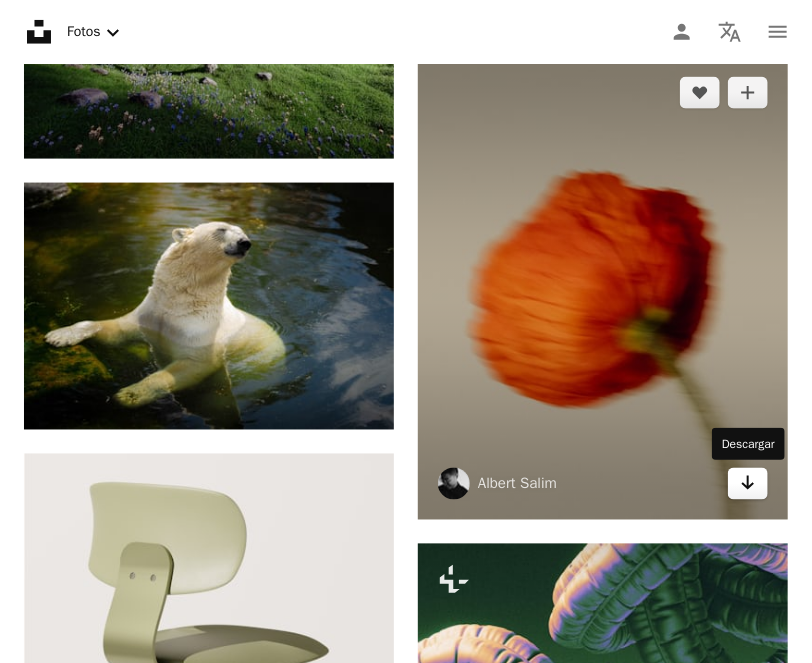 click on "Arrow pointing down" 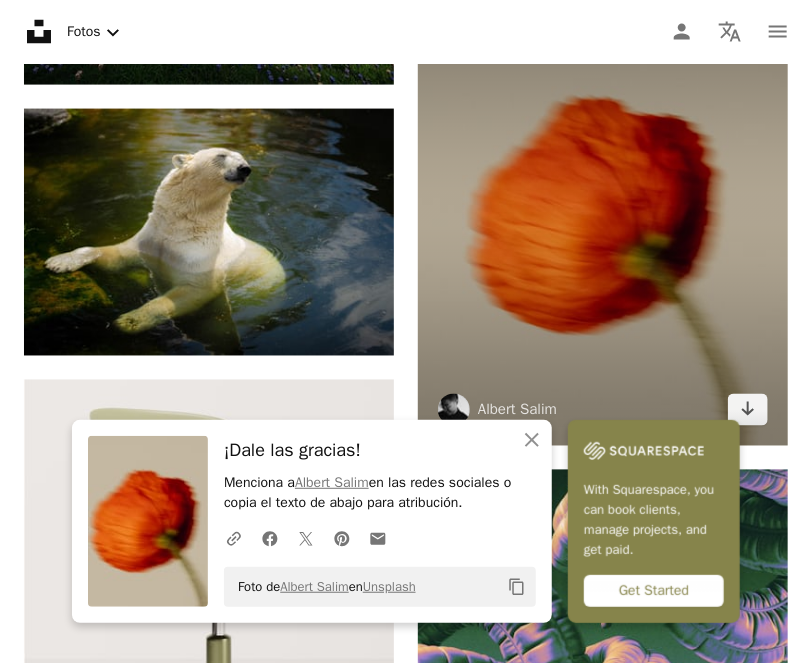 scroll, scrollTop: 3098, scrollLeft: 0, axis: vertical 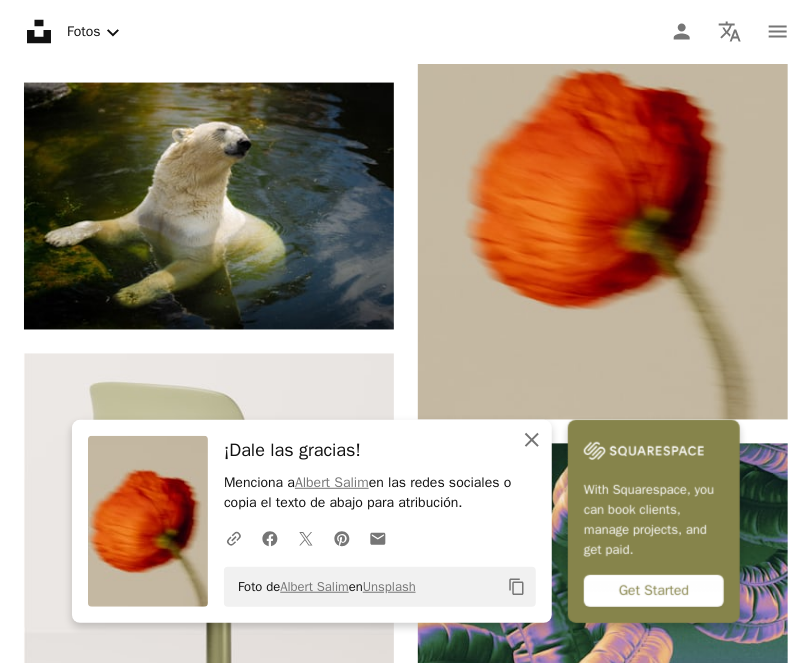 click on "An X shape" 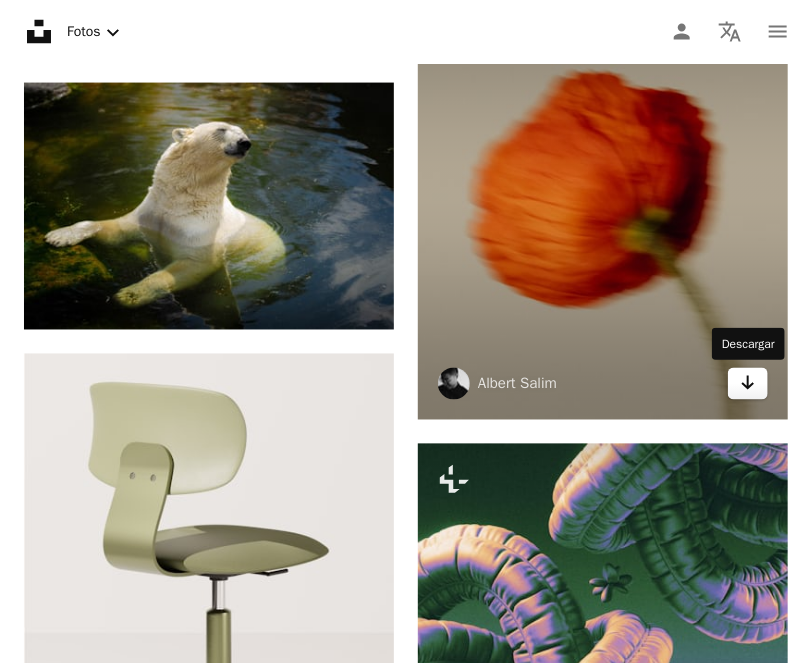 click on "Arrow pointing down" 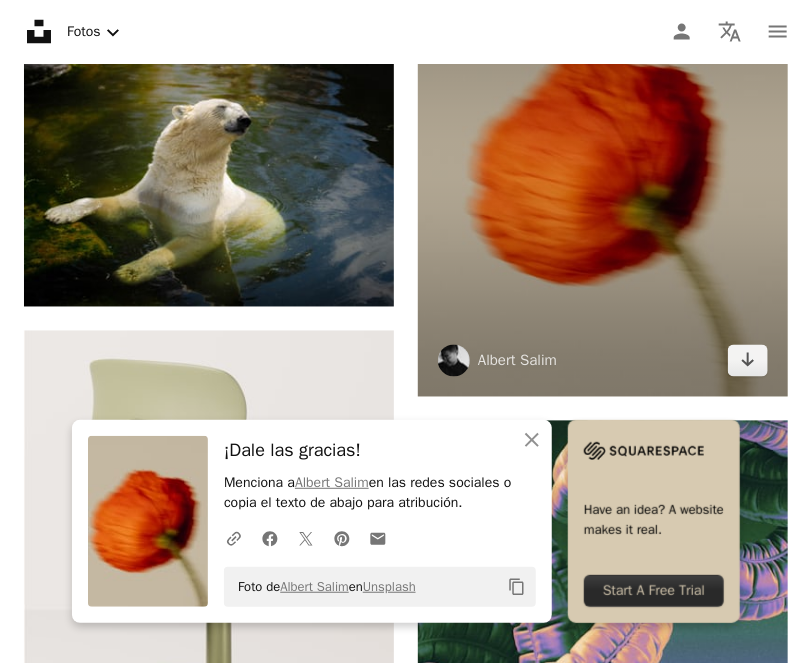 scroll, scrollTop: 3165, scrollLeft: 0, axis: vertical 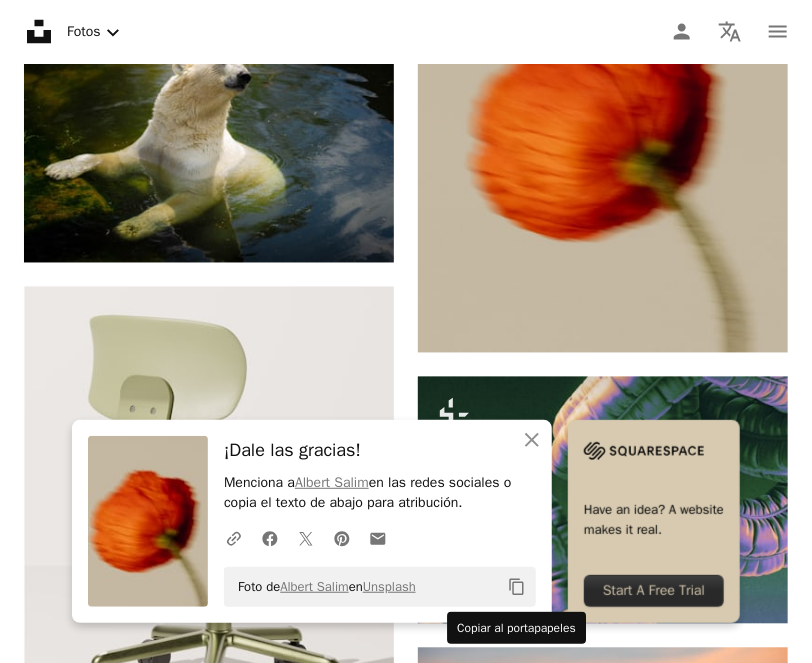 click on "Copy content" 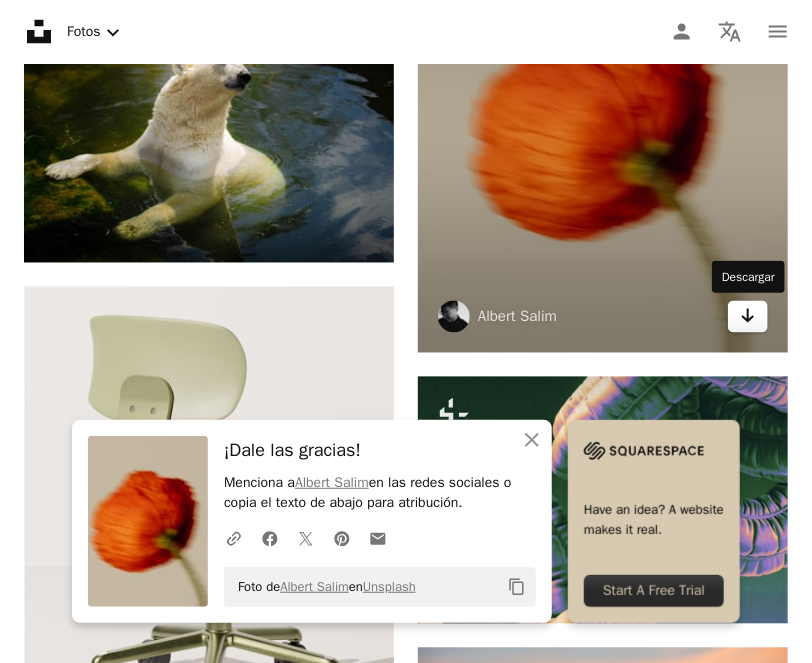click on "Arrow pointing down" 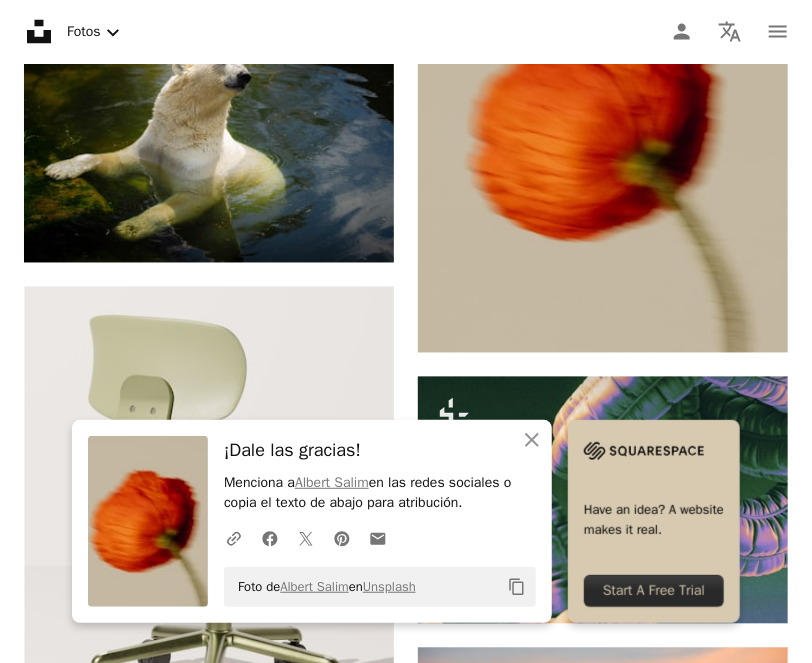 click on "Plus sign for Unsplash+ A heart A plus sign [NAME] Para  Unsplash+ A lock Descargar A heart A plus sign [NAME] Arrow pointing down Plus sign for Unsplash+ A heart A plus sign [NAME] Para  Unsplash+ A lock Descargar A heart A plus sign [NAME] Disponible para contratación A checkmark inside of a circle Arrow pointing down A heart A plus sign [NAME] Disponible para contratación A checkmark inside of a circle Arrow pointing down A heart A plus sign [NAME] Disponible para contratación A checkmark inside of a circle Arrow pointing down Plus sign for Unsplash+ A heart A plus sign [NAME] Para  Unsplash+ A lock Descargar A heart A plus sign [NAME] Arrow pointing down A heart A plus sign [NAME] Disponible para contratación A checkmark inside of a circle Arrow pointing down A heart A plus sign [NAME] Arrow pointing down Plus sign for Unsplash+ A heart A plus sign [NAME] Para  Unsplash+ A lock Descargar A heart A plus sign [NAME] A heart" at bounding box center (406, 2173) 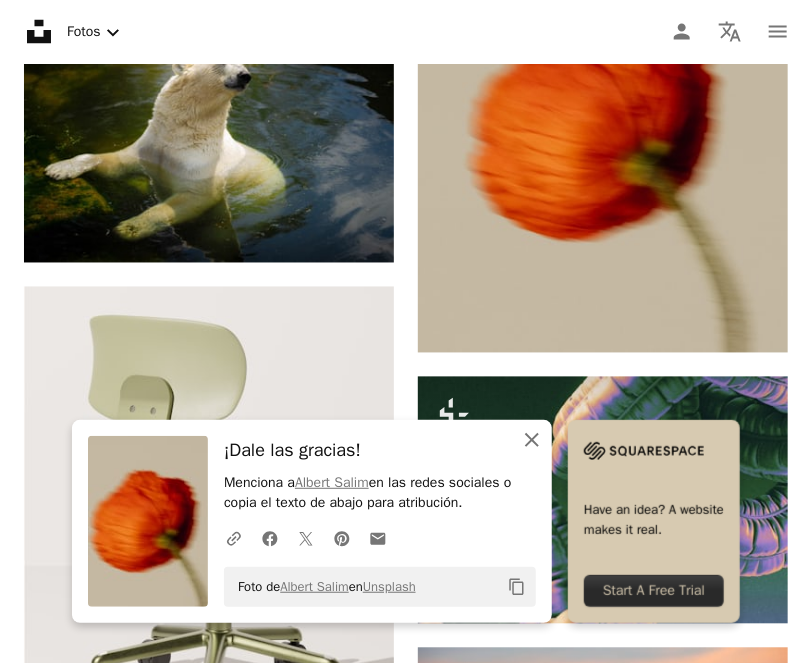 click on "An X shape" 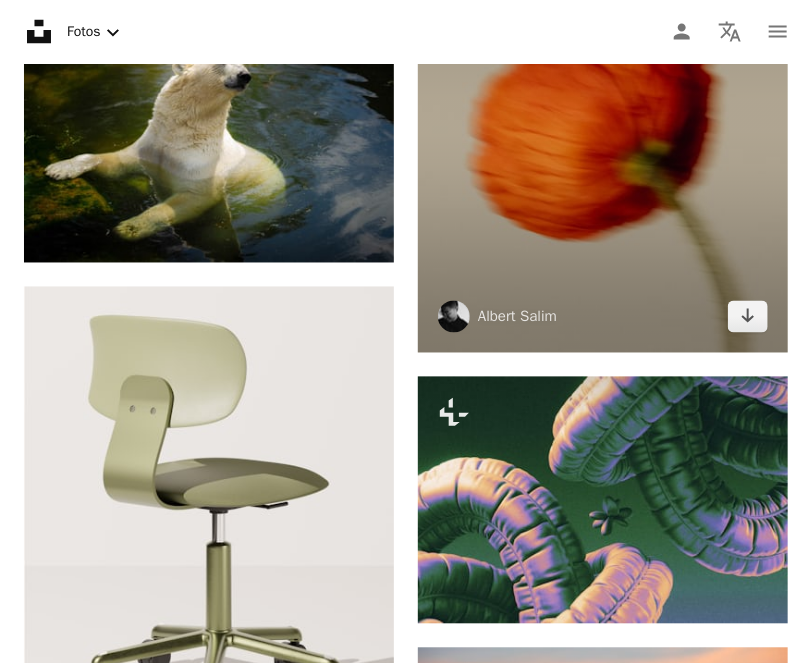 click at bounding box center [603, 121] 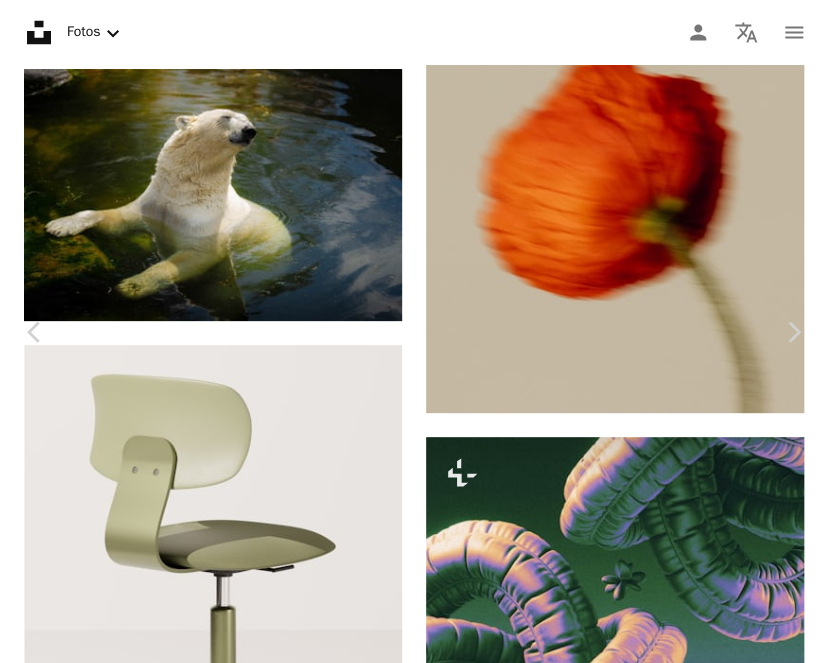 drag, startPoint x: 632, startPoint y: 176, endPoint x: 666, endPoint y: 84, distance: 98.0816 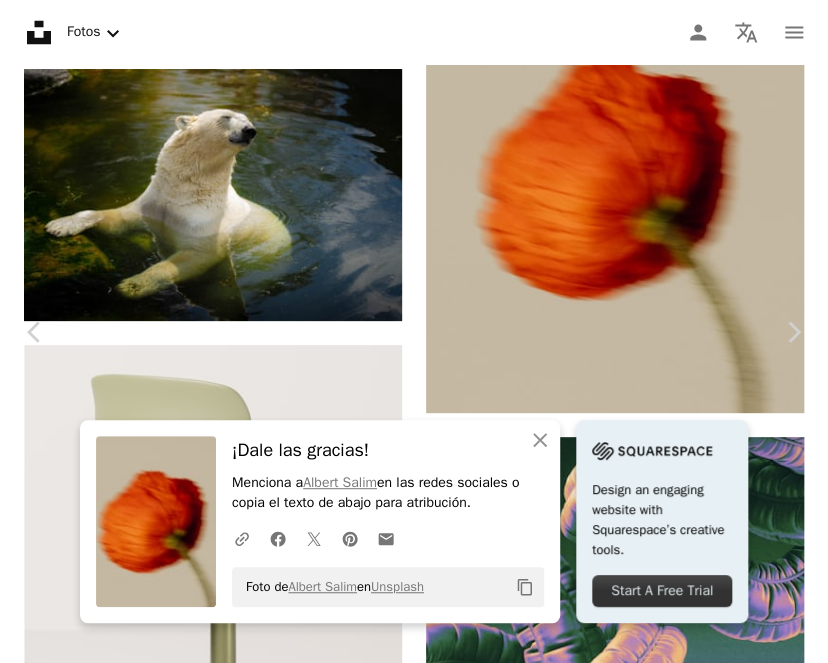 click on "An X shape Chevron left Chevron right An X shape Cerrar ¡Dale las gracias! Menciona a [NAME] en las redes sociales o copia el texto de abajo para atribución. A URL sharing icon (chains) Facebook icon X (formerly Twitter) icon Pinterest icon An envelope Foto de [NAME] en Unsplash
Copy content Design an engaging website with Squarespace’s creative tools. Start A Free Trial [NAME] [NAME] A heart A plus sign Descargar gratis Chevron down Zoom in Visualizaciones 73.247 Descargas 321 A forward-right arrow Compartir Info icon Información More Actions Calendar outlined Publicado  hace 1 semana Camera Canon, EOS 5D Mark IV Safety Uso gratuito bajo la  Licencia Unsplash flor rosa flor amapola pétalo geranio Imágenes gratuitas Explora imágenes premium relacionadas en iStock  |  Ahorra un 20 % con el código UNSPLASH20 Ver más en iStock  ↗ Imágenes relacionadas A heart A plus sign [NAME] Disponible para contratación A checkmark inside of a circle A heart A heart" at bounding box center [414, 7451] 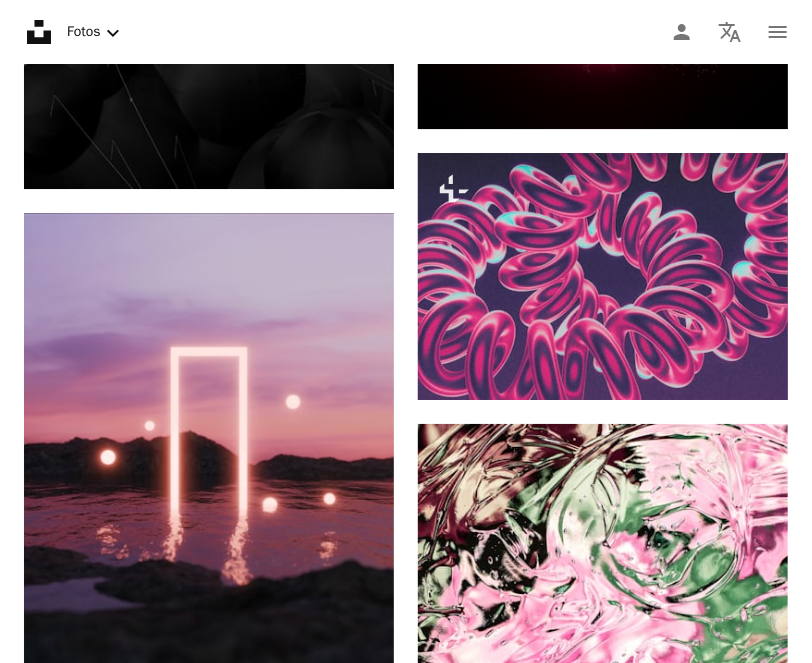 scroll, scrollTop: 1931, scrollLeft: 0, axis: vertical 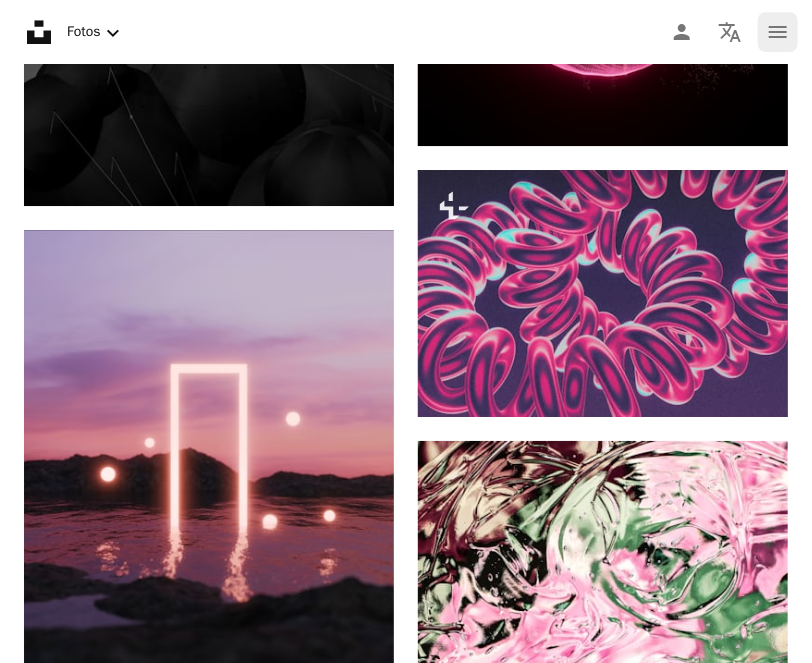 click on "navigation menu" 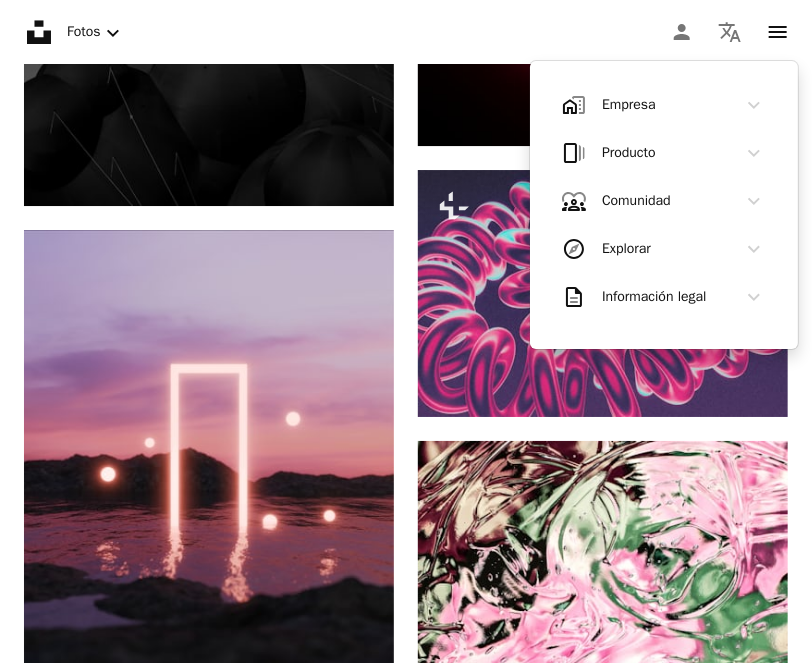 click on "Unsplash logo Página de inicio de Unsplash A photo Pen Tool A compass A stack of folders Download Fotos Chevron down Person Localization icon navigation menu" at bounding box center (406, 32) 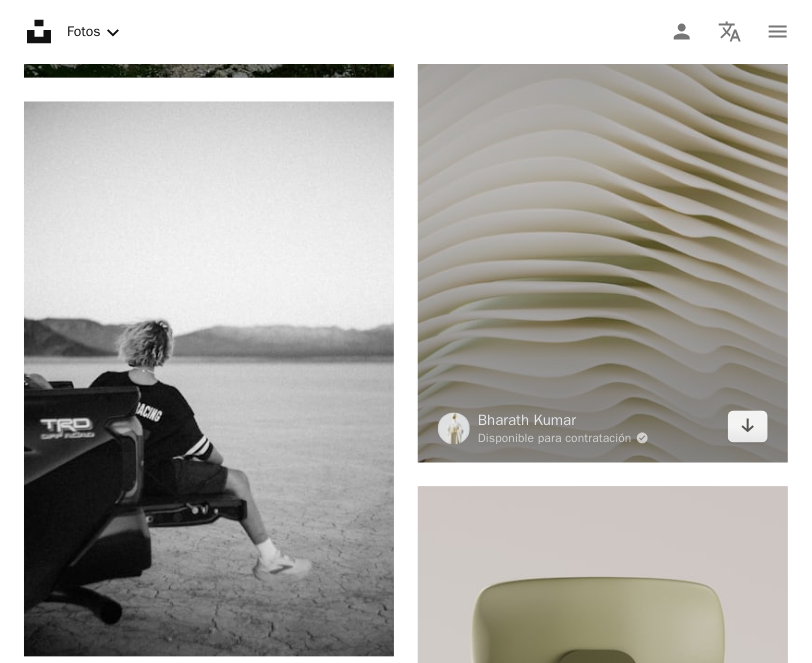 scroll, scrollTop: 7632, scrollLeft: 0, axis: vertical 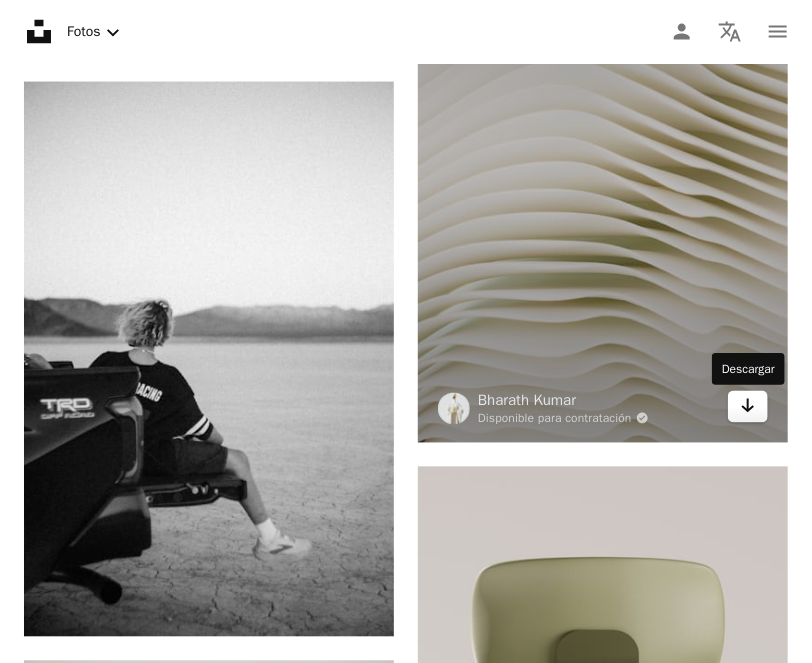 click 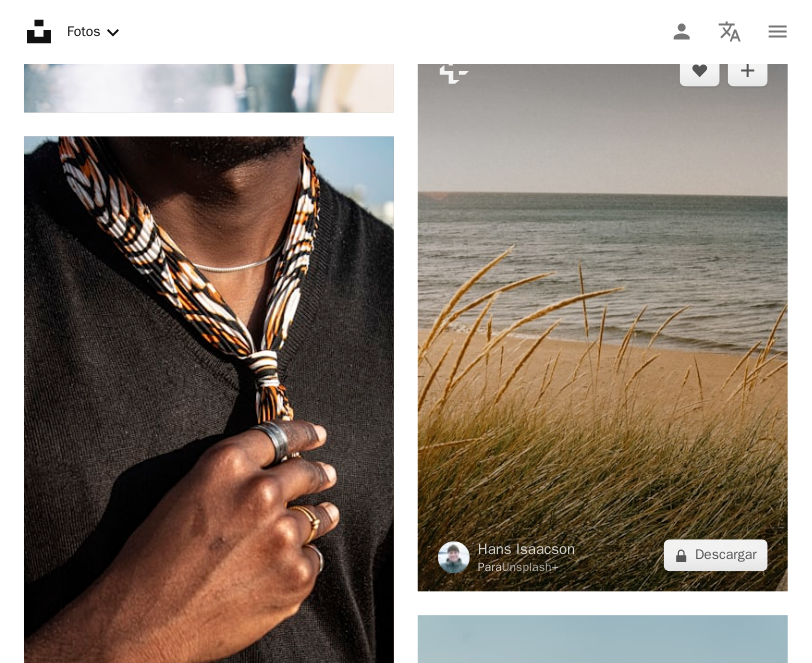 scroll, scrollTop: 10064, scrollLeft: 0, axis: vertical 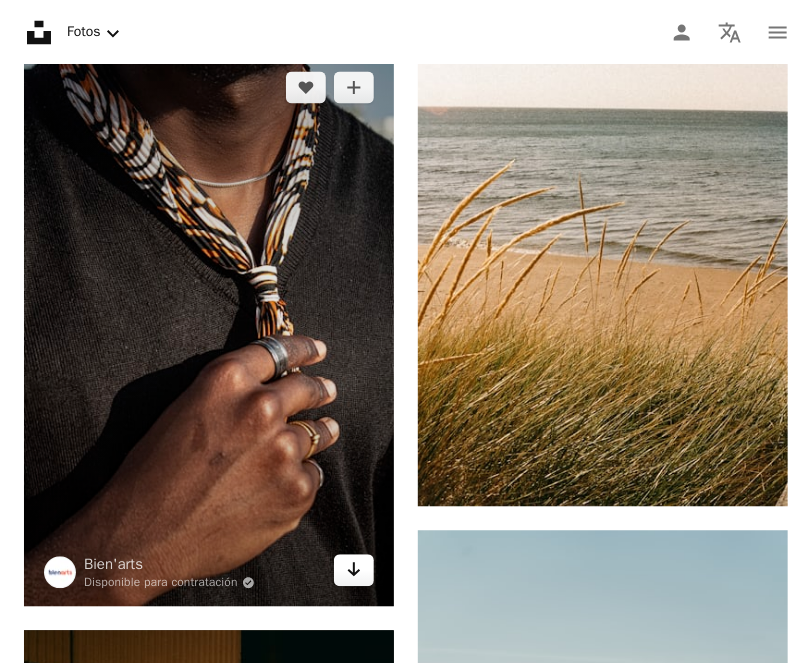 click 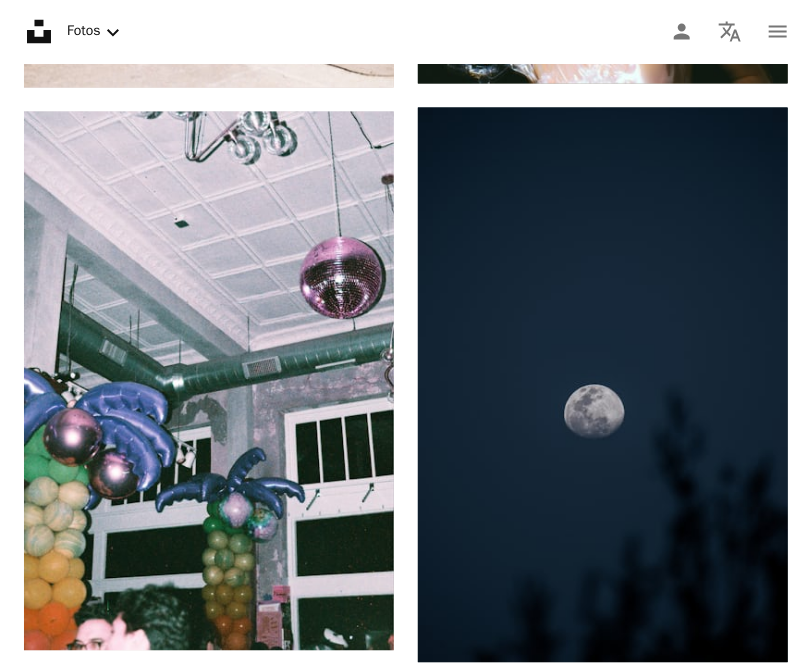 scroll, scrollTop: 14398, scrollLeft: 0, axis: vertical 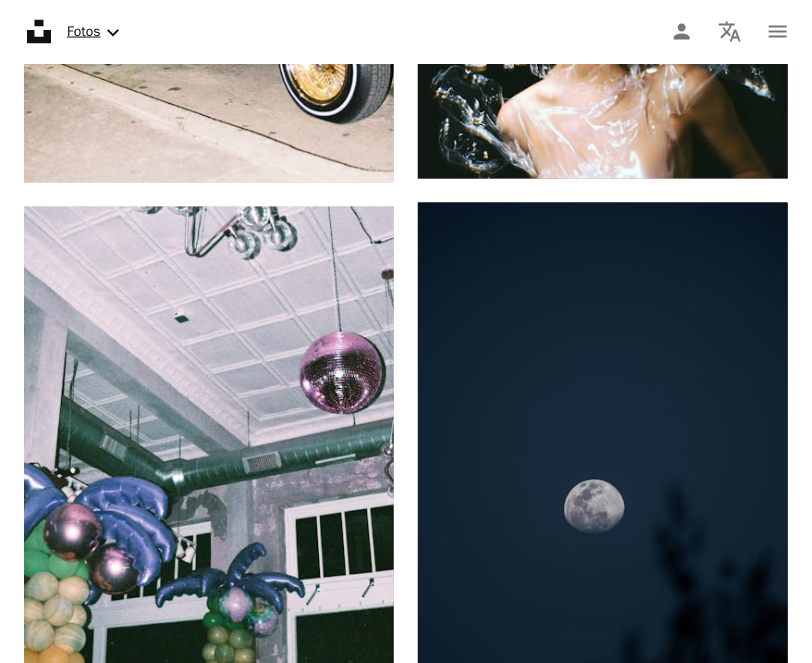 click 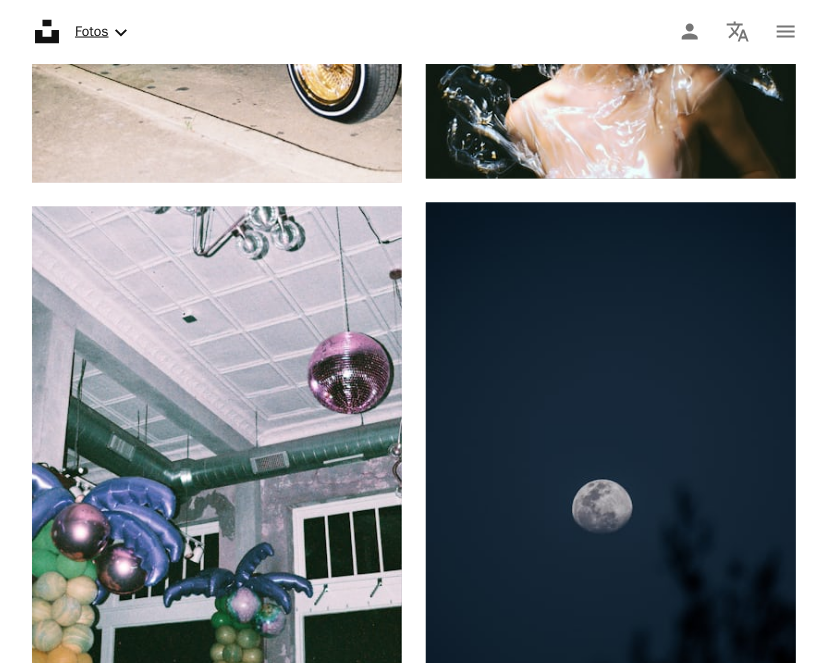 scroll, scrollTop: 0, scrollLeft: 0, axis: both 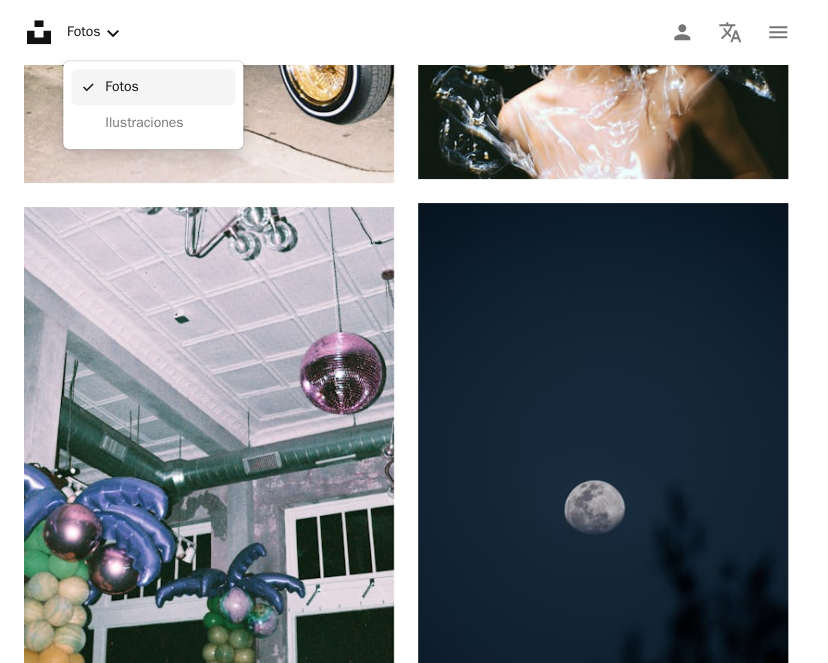 click on "Fotos" at bounding box center [166, 87] 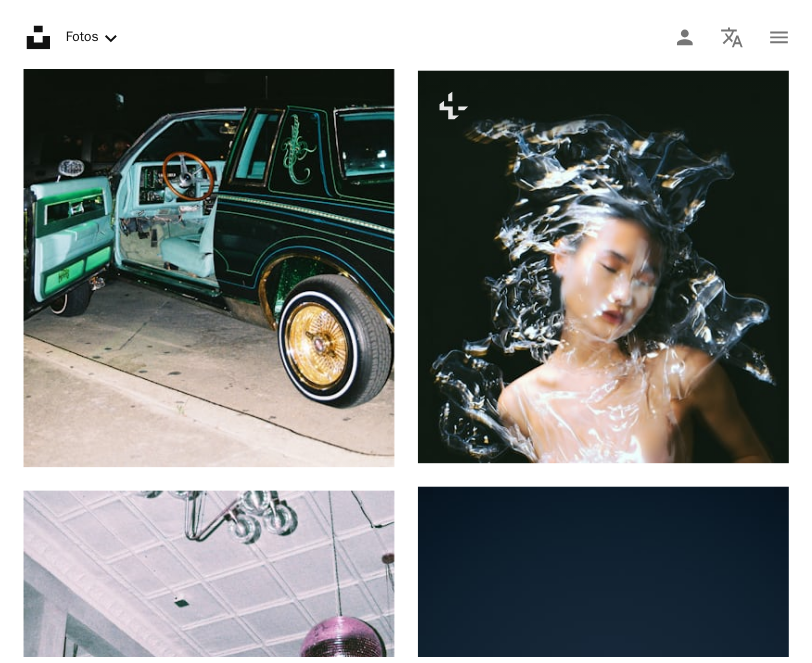scroll, scrollTop: 14398, scrollLeft: 0, axis: vertical 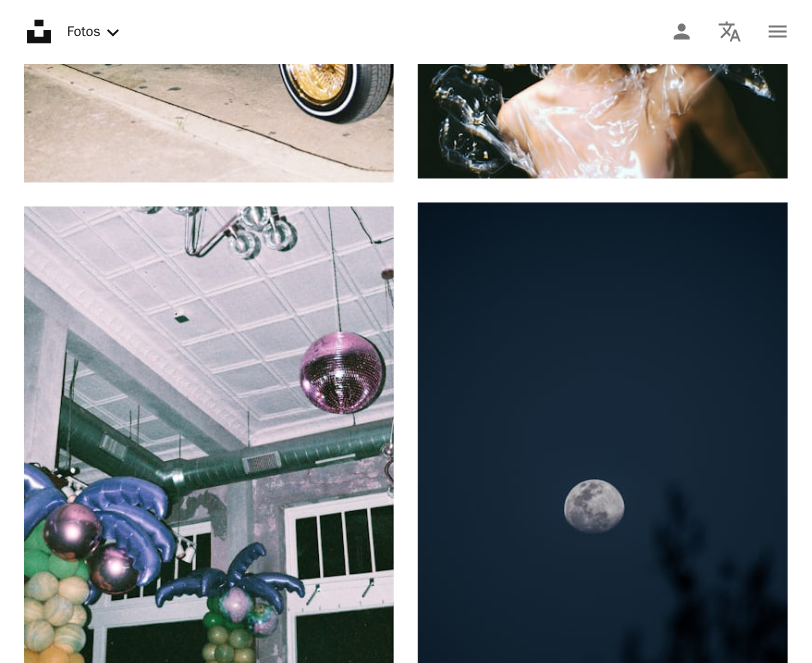 click at bounding box center [234, -13896] 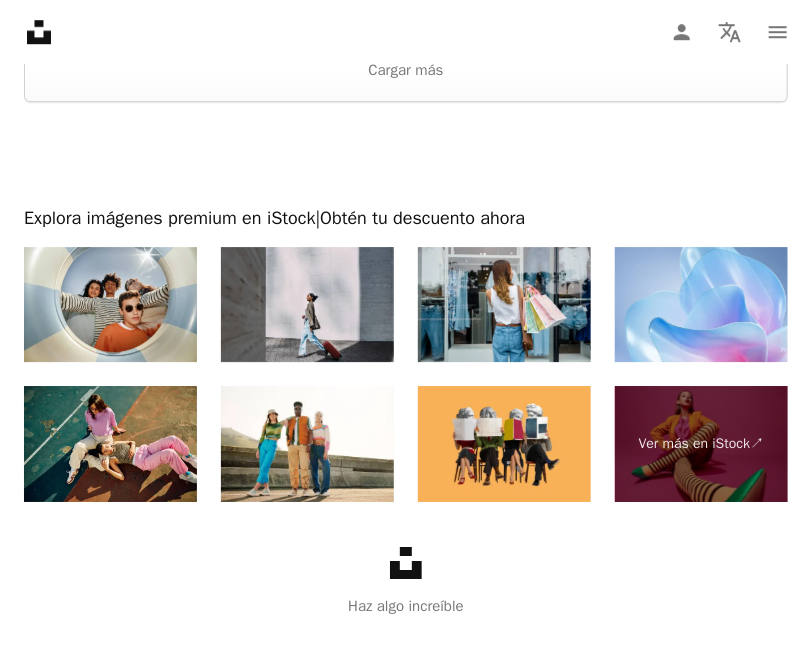 scroll, scrollTop: 2933, scrollLeft: 0, axis: vertical 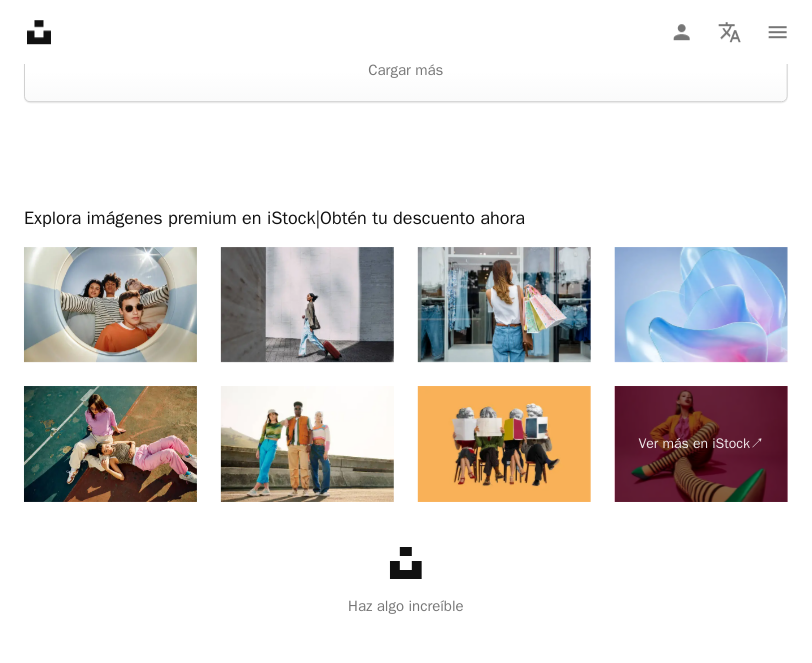 click on "Fashion Chevron right joyas estilo vestir ropa calzado hombre de moda Moda Hombre modelo Moda masculina compras Desfile de moda" at bounding box center [406, -5774] 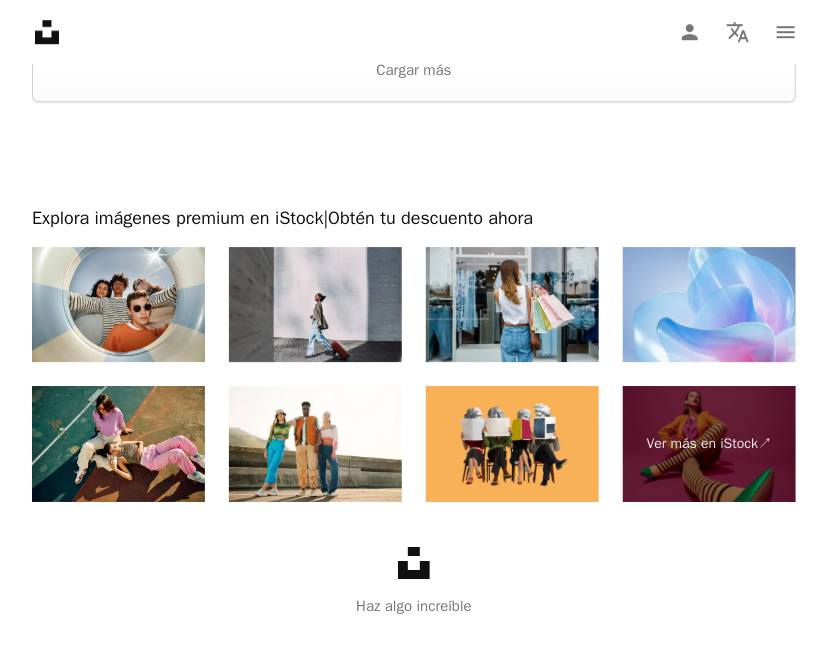 scroll, scrollTop: 0, scrollLeft: 910, axis: horizontal 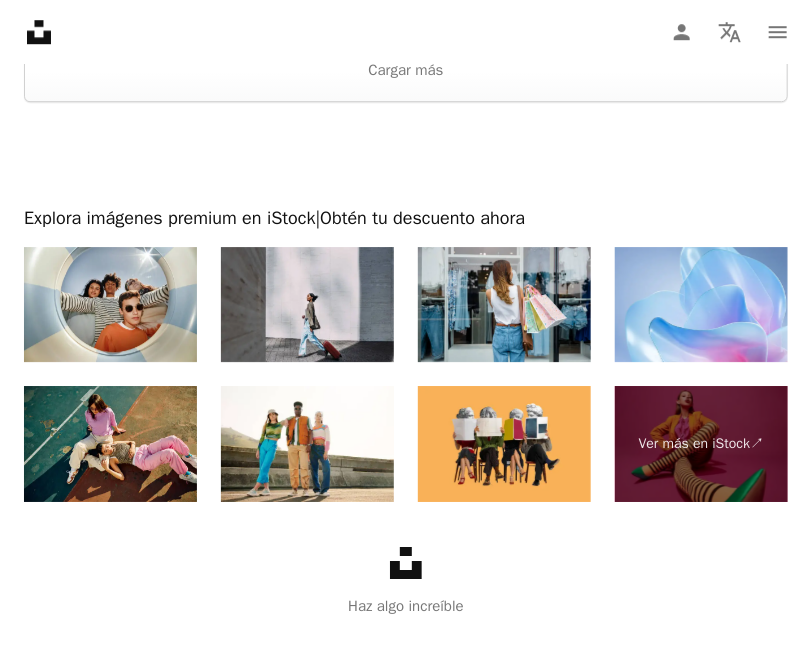 click on "Filters" 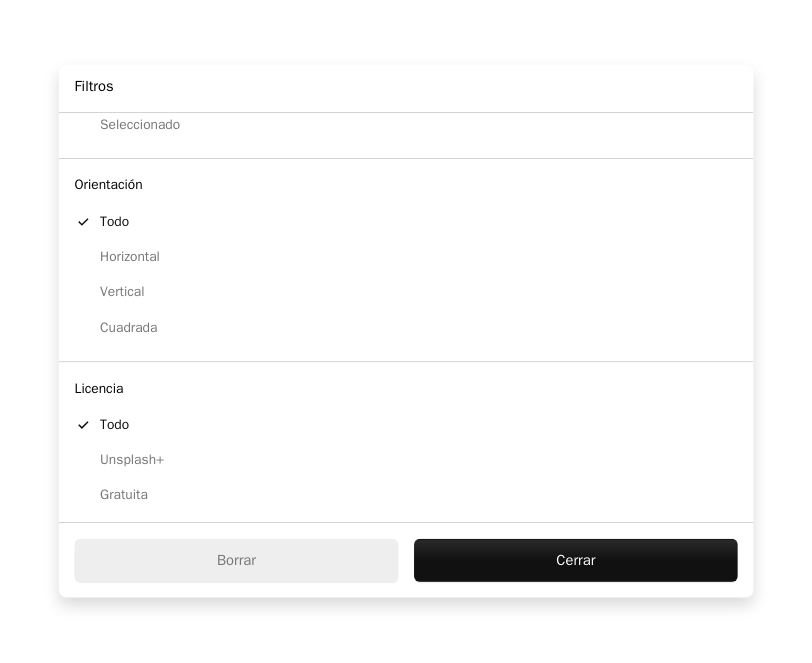scroll, scrollTop: 127, scrollLeft: 0, axis: vertical 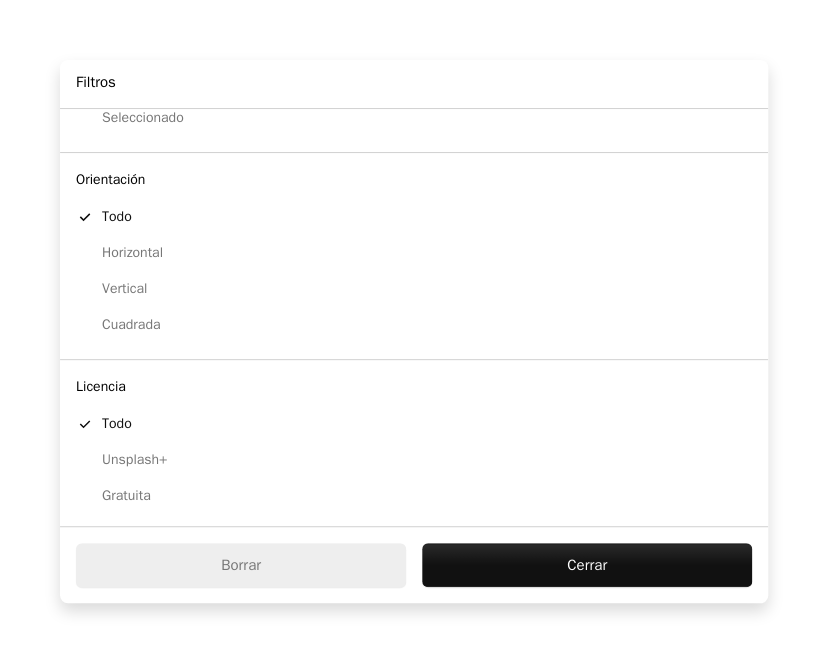 click on "Gratuita" at bounding box center (414, 496) 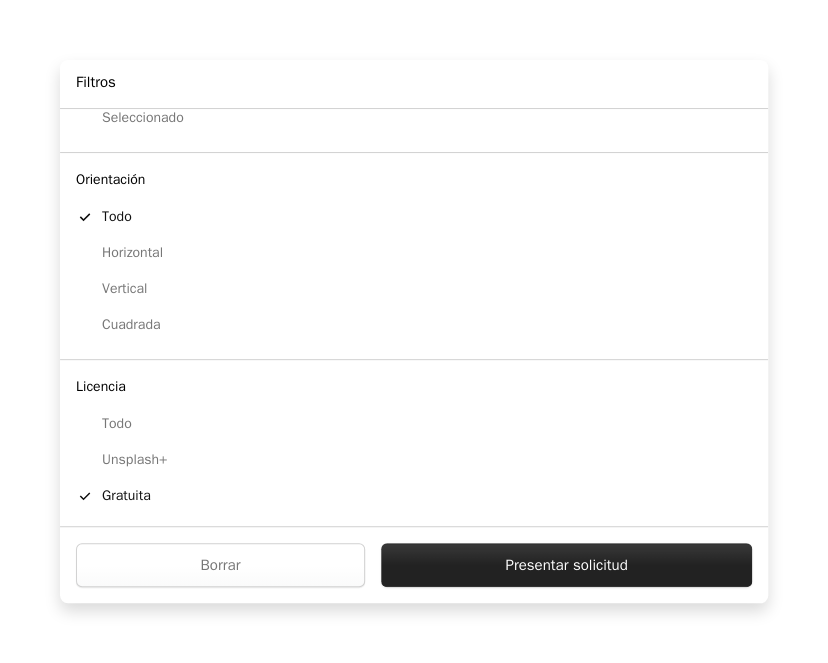 click on "Presentar solicitud" at bounding box center [566, 565] 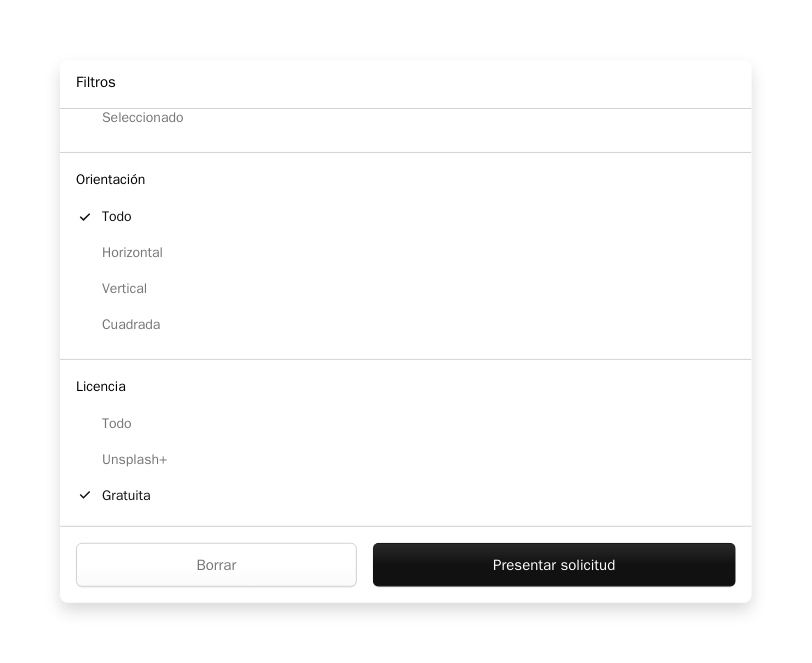 scroll, scrollTop: 0, scrollLeft: 895, axis: horizontal 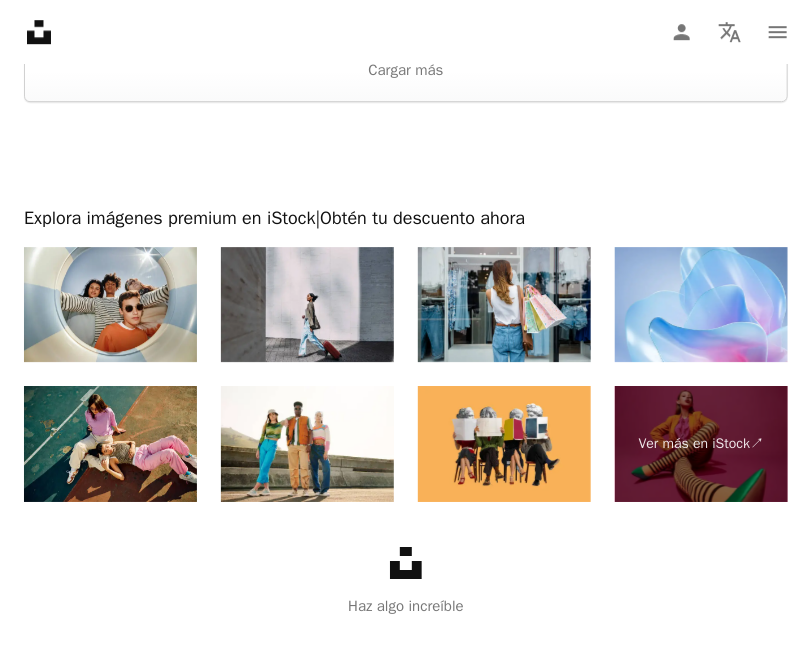 drag, startPoint x: 83, startPoint y: 70, endPoint x: 17, endPoint y: 35, distance: 74.70609 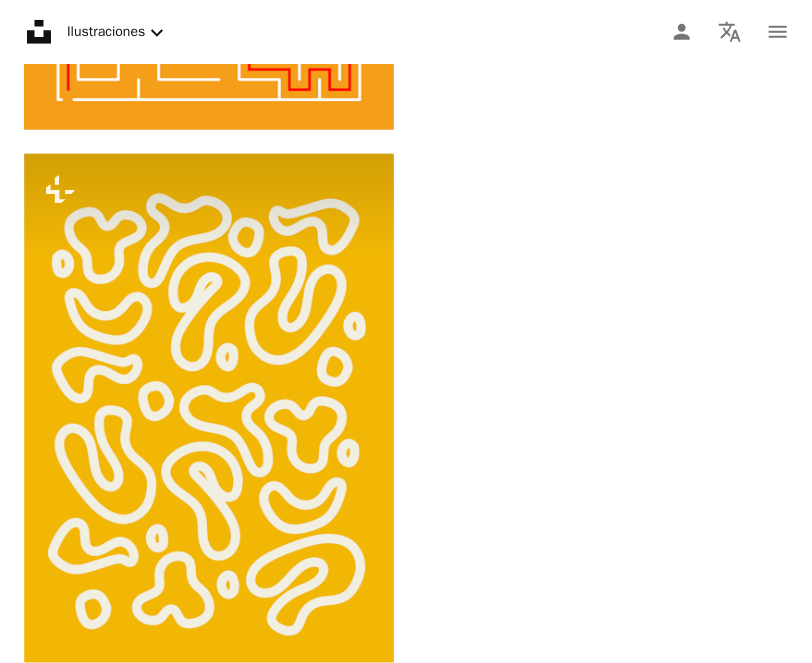 scroll, scrollTop: 0, scrollLeft: 0, axis: both 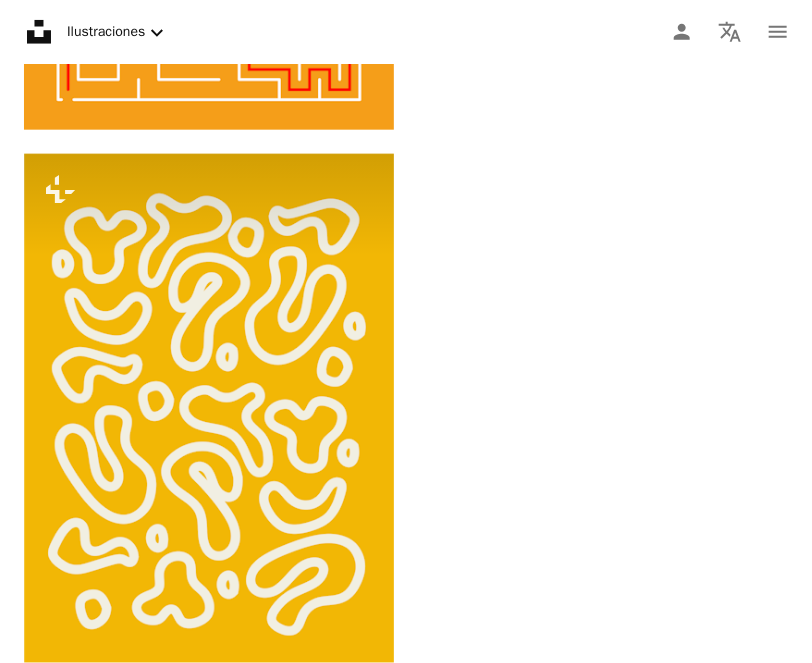 click at bounding box center (399, -5006) 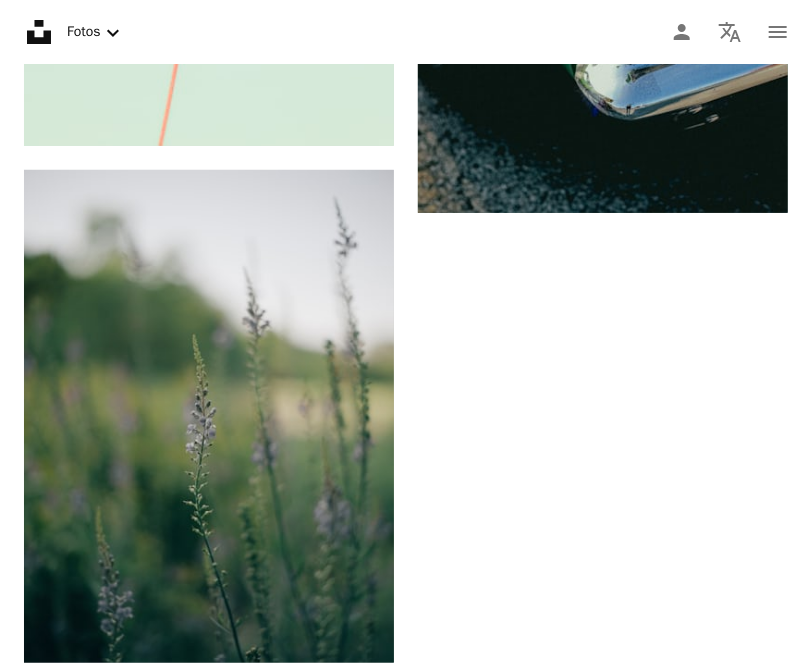 scroll, scrollTop: 1633, scrollLeft: 0, axis: vertical 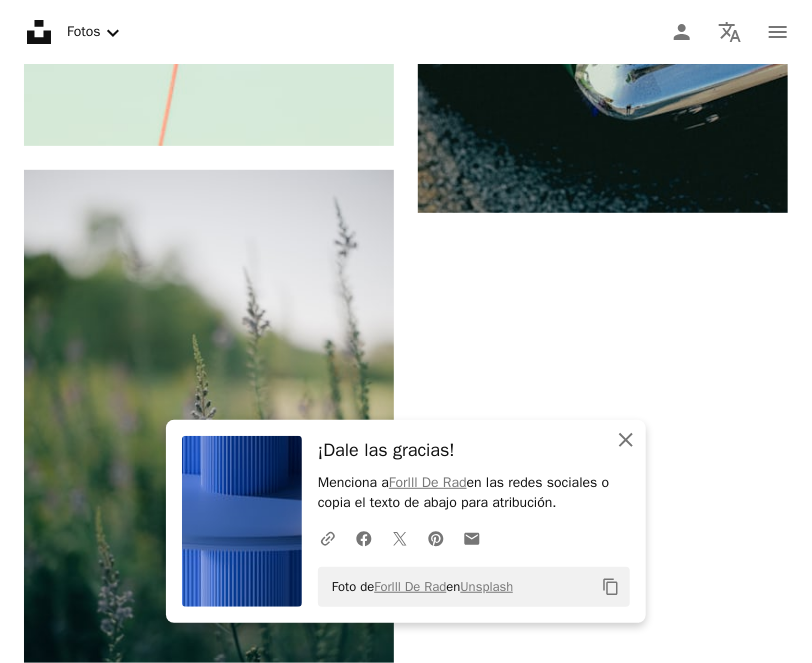 click 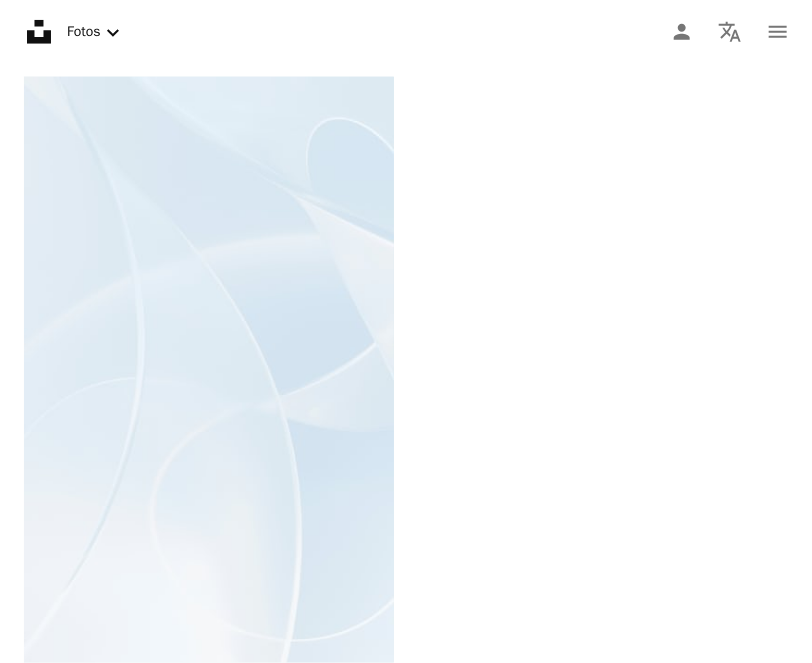 scroll, scrollTop: 4366, scrollLeft: 0, axis: vertical 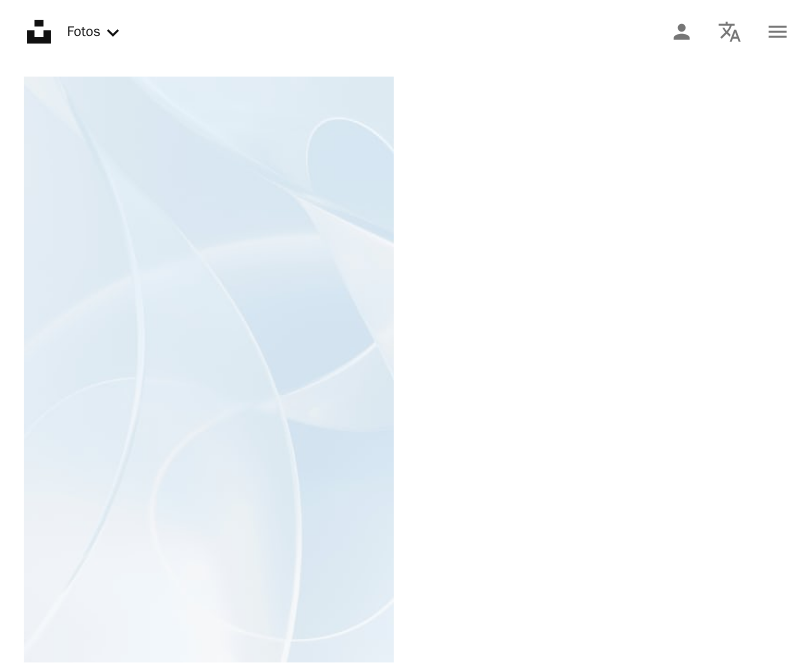 click on "Arrow pointing down" 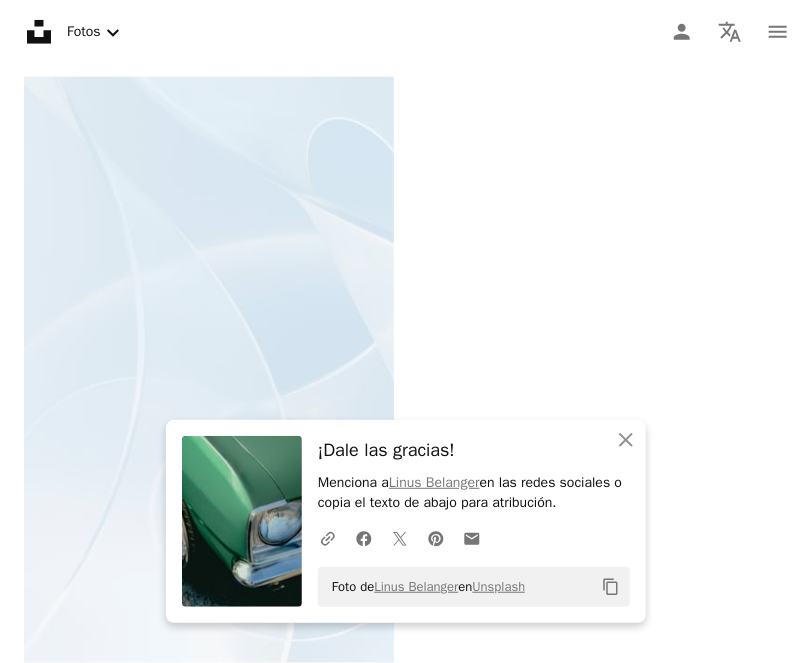 scroll, scrollTop: 4933, scrollLeft: 0, axis: vertical 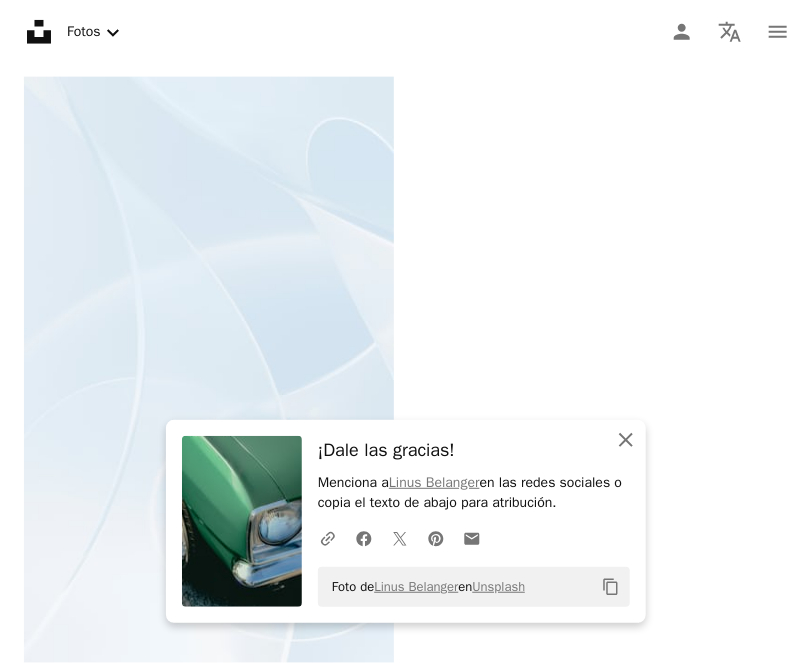 click on "An X shape" 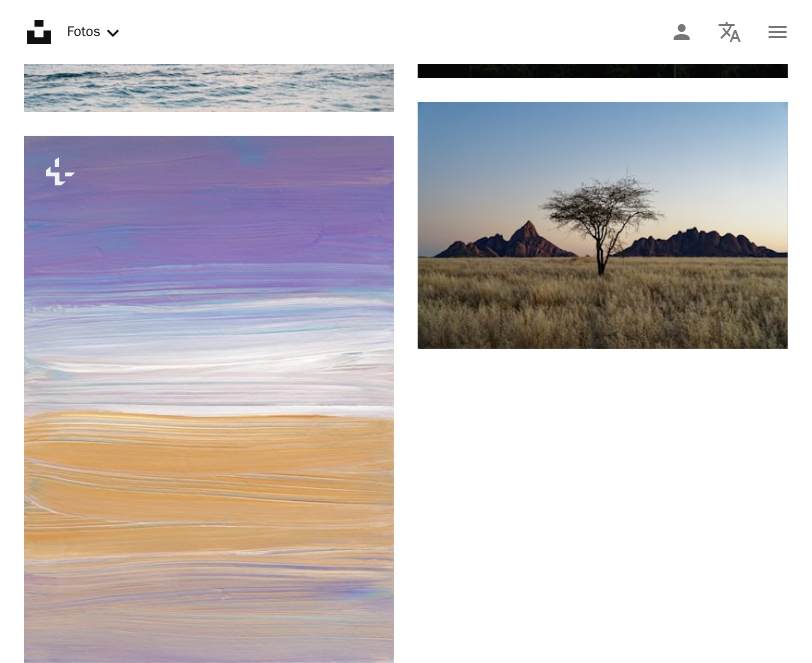 scroll, scrollTop: 8033, scrollLeft: 0, axis: vertical 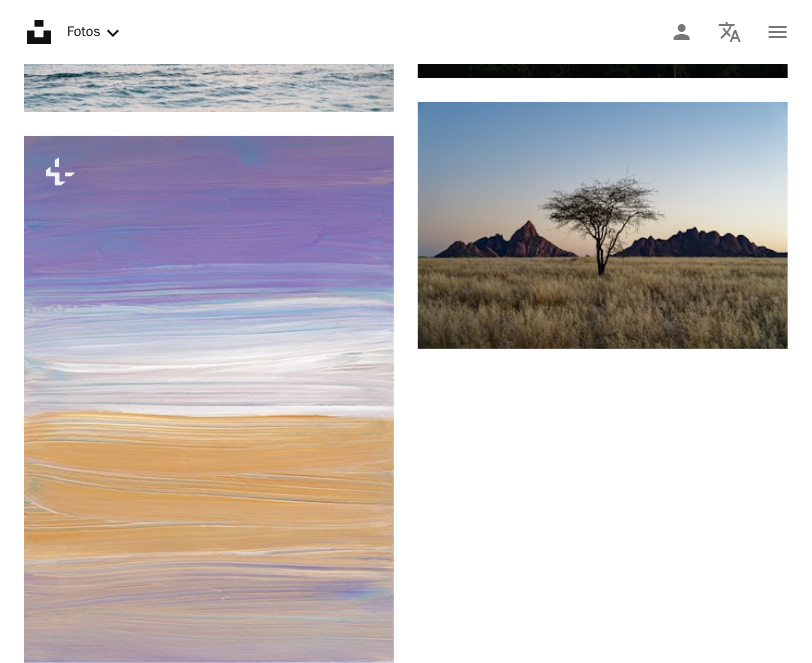 click on "Arrow pointing down" 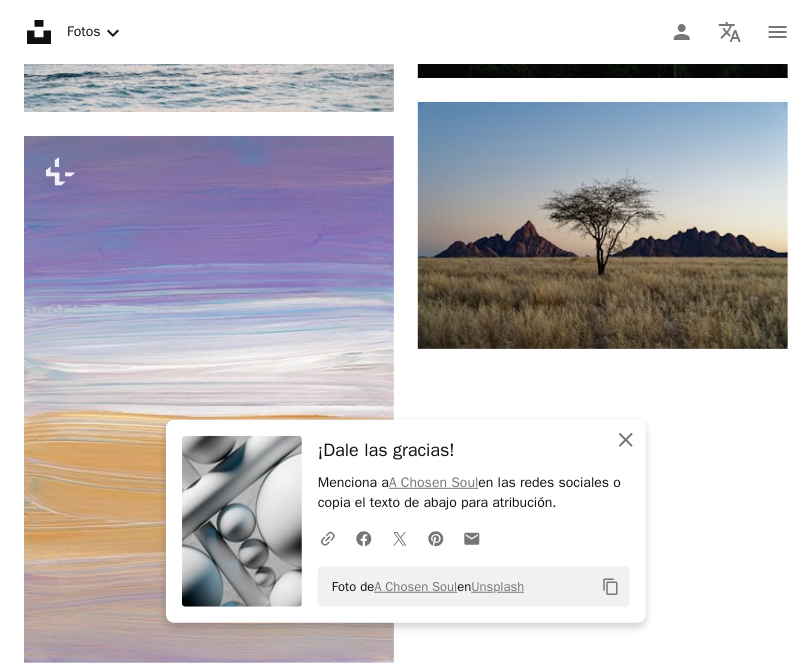 scroll, scrollTop: 8166, scrollLeft: 0, axis: vertical 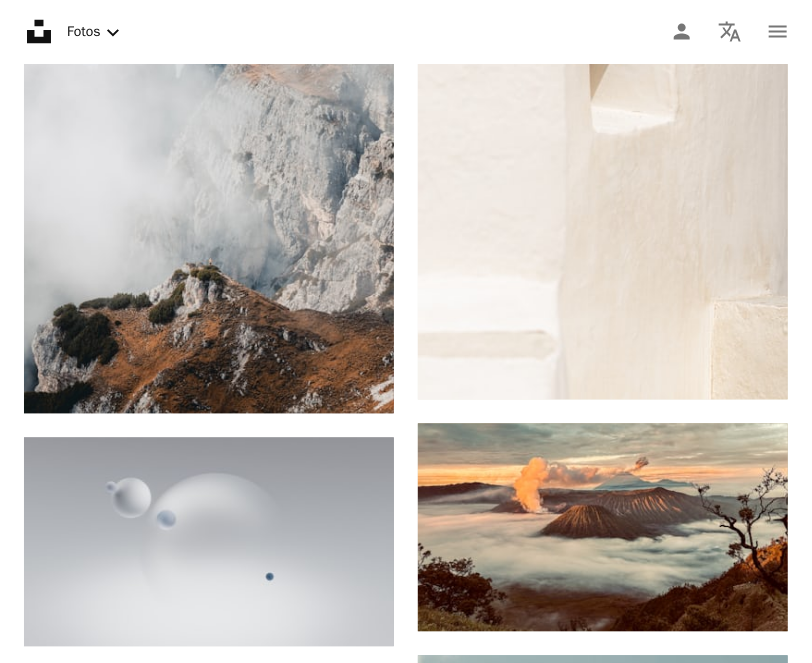 click 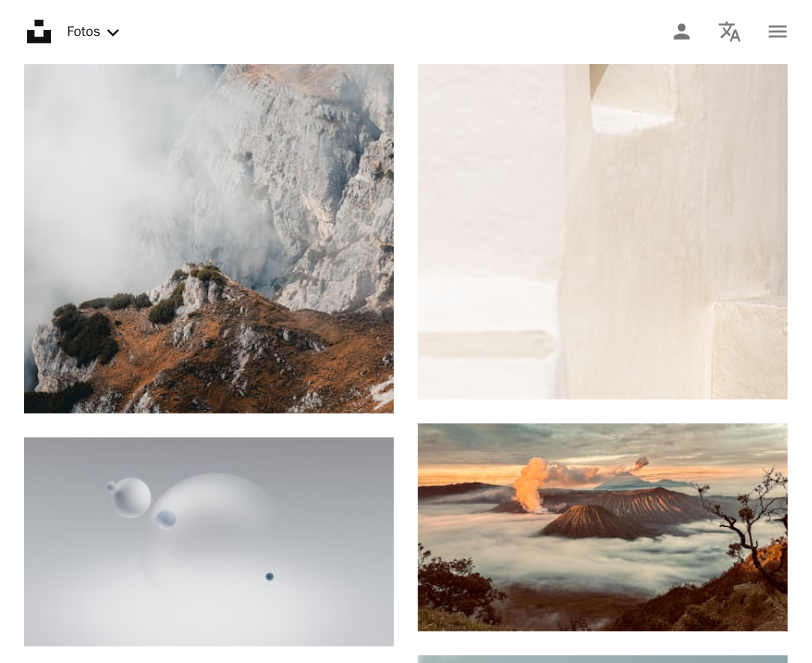 scroll, scrollTop: 21966, scrollLeft: 0, axis: vertical 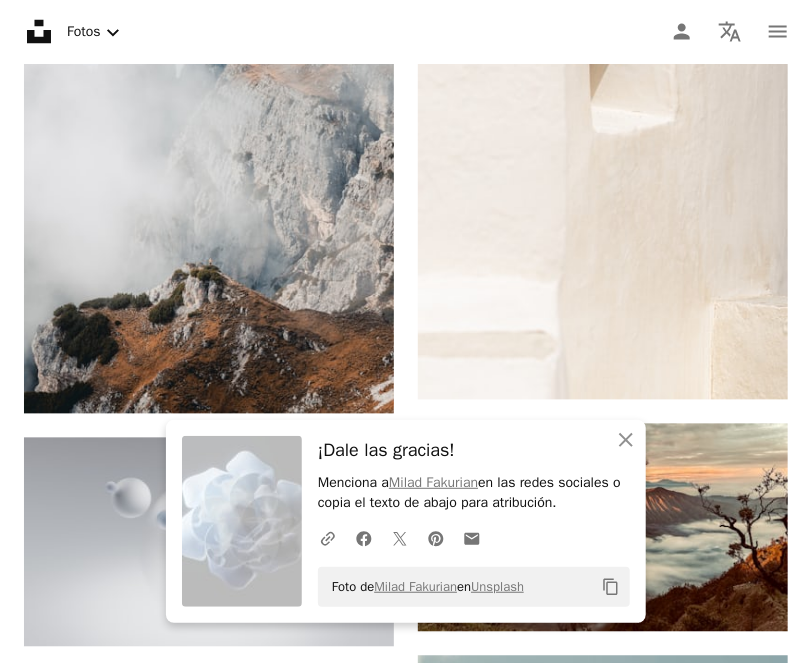 click on "A heart A plus sign [NAME] Disponible para contratación A checkmark inside of a circle Arrow pointing down Plus sign for Unsplash+ A heart A plus sign [NAME] Para  Unsplash+ A lock Descargar A heart A plus sign [NAME] Arrow pointing down A heart A plus sign [NAME] Disponible para contratación A checkmark inside of a circle Arrow pointing down A heart A plus sign [NAME] Arrow pointing down Plus sign for Unsplash+ A heart A plus sign [NAME] Para  Unsplash+ A lock Descargar A heart A plus sign [NAME] Arrow pointing down A heart A plus sign [NAME] Para  Unsplash+ A lock Descargar A heart A plus sign [NAME] Arrow pointing down Plus sign for Unsplash+ A heart A plus sign [NAME] Para  Unsplash+ A lock Descargar A heart A plus sign [NAME] Arrow pointing down Plus sign for Unsplash+ A heart A plus sign [NAME] Para  Para" at bounding box center [603, -285] 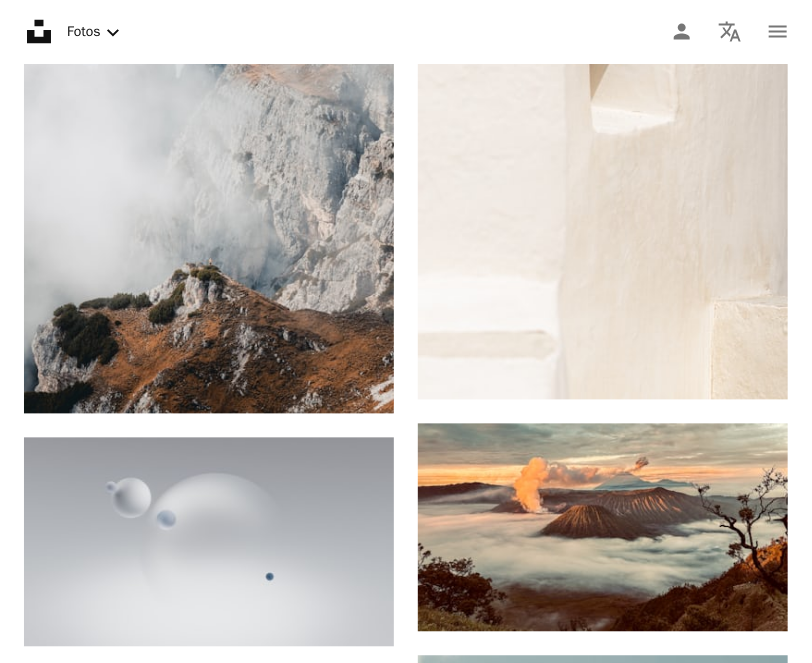 scroll, scrollTop: 27533, scrollLeft: 0, axis: vertical 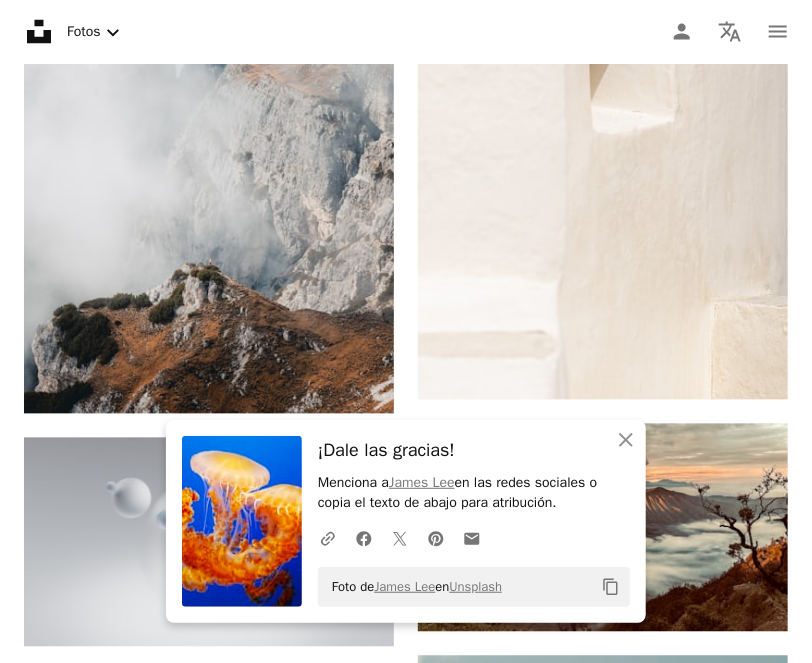 click on "–– ––– –––  –– ––– –  ––– –––  ––––  –   – –– –––  – – ––– –– –– –––– –– Design a unique, engaging website Start A Free Trial Plus sign for Unsplash+ A heart A plus sign [NAME] Para  Unsplash+ A lock Descargar A heart A plus sign [NAME] Arrow pointing down A heart A plus sign [NAME] Disponible para contratación A checkmark inside of a circle Arrow pointing down A heart A plus sign [NAME] Disponible para contratación A checkmark inside of a circle Arrow pointing down A heart A plus sign [NAME] Disponible para contratación A checkmark inside of a circle Arrow pointing down Plus sign for Unsplash+ A heart A plus sign [NAME] Para  Unsplash+ A lock Descargar A heart A plus sign [NAME] Arrow pointing down A heart A plus sign [NAME] Disponible para contratación A checkmark inside of a circle Arrow pointing down A heart A plus sign [NAME] Arrow pointing down A heart A plus sign [NAME] Arrow pointing down A heart A plus sign [NAME] Arrow pointing down A heart A plus sign [NAME] Para" at bounding box center (406, 1347) 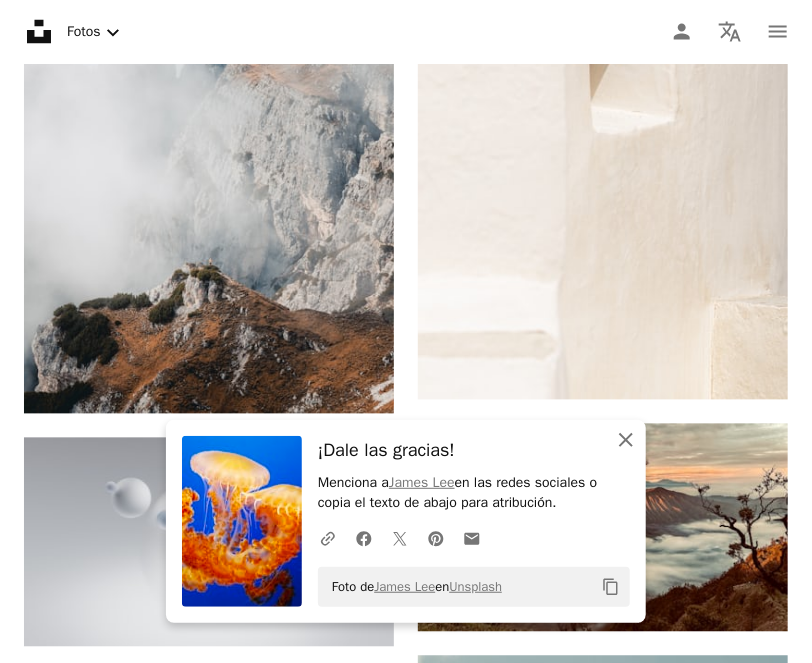 click on "An X shape" 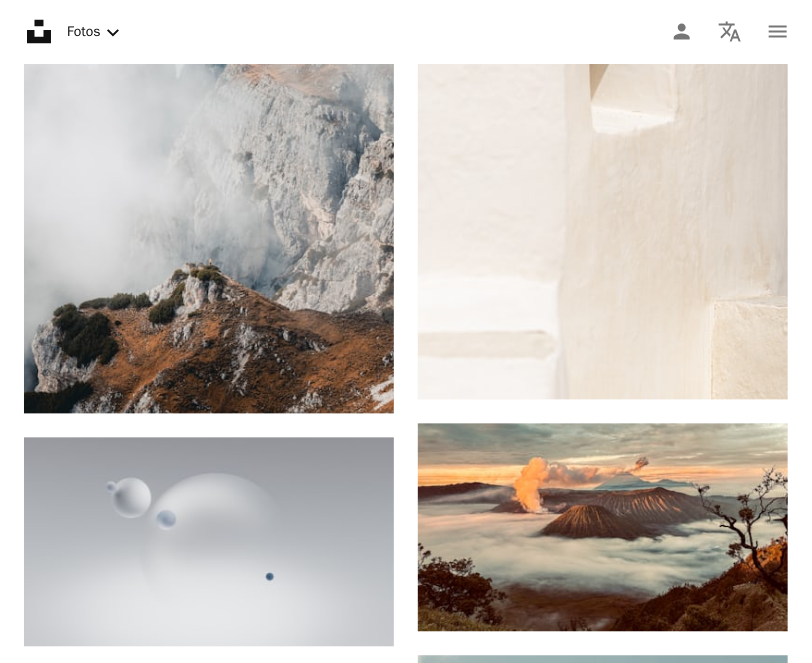 scroll, scrollTop: 32966, scrollLeft: 0, axis: vertical 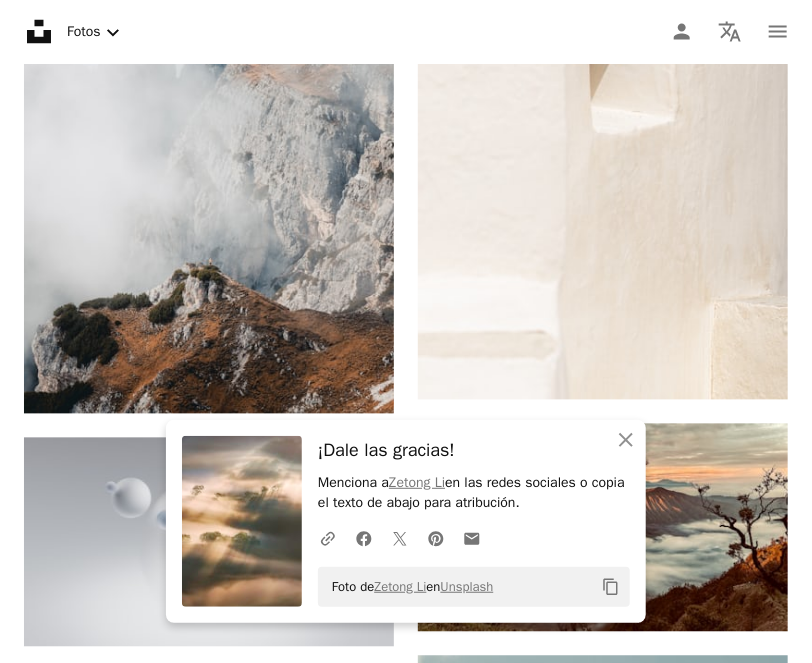 click on "Arrow pointing down" 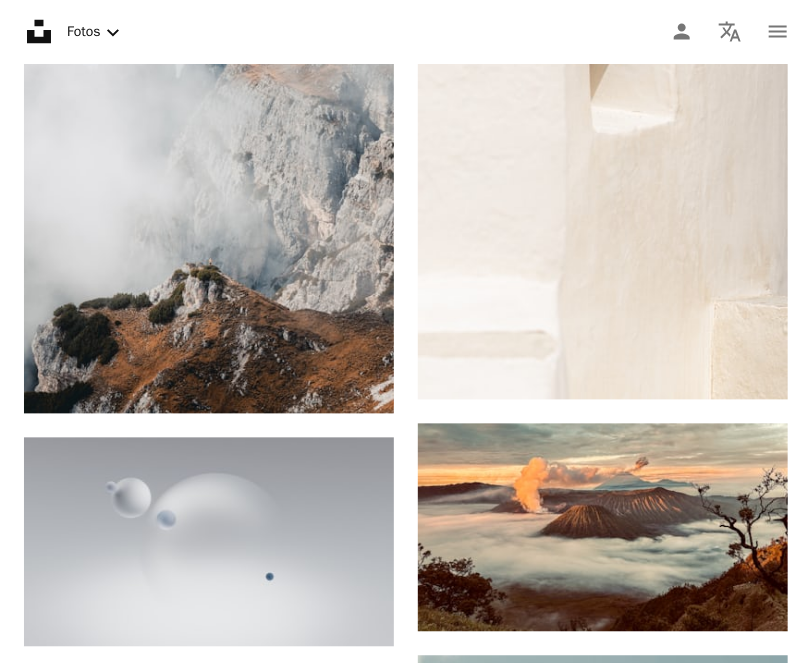 scroll, scrollTop: 34400, scrollLeft: 0, axis: vertical 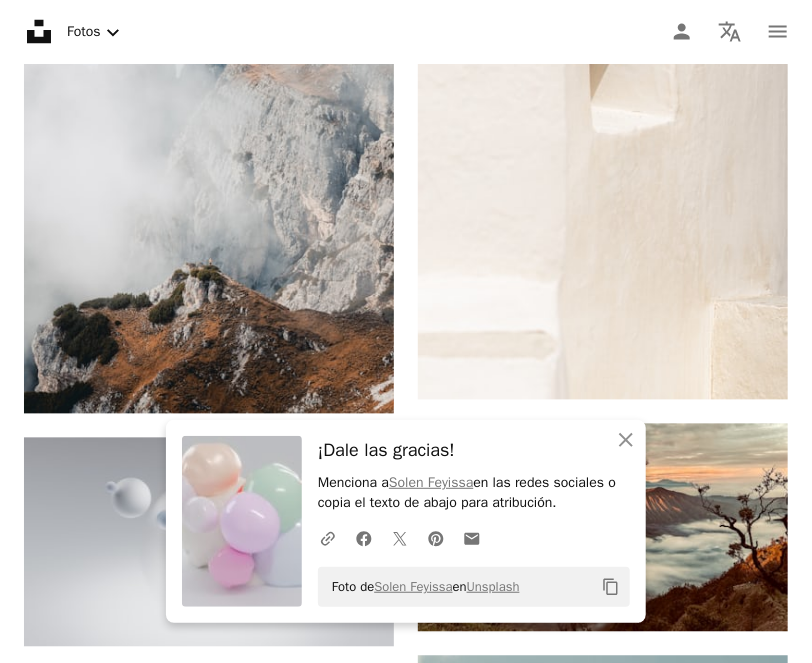 click on "–– ––– –––  –– ––– –  ––– –––  ––––  –   – –– –––  – – ––– –– –– –––– –– Design a unique, engaging website Start A Free Trial Plus sign for Unsplash+ A heart A plus sign [NAME] Para  Unsplash+ A lock Descargar A heart A plus sign [NAME] Arrow pointing down A heart A plus sign [NAME] Disponible para contratación A checkmark inside of a circle Arrow pointing down A heart A plus sign [NAME] Disponible para contratación A checkmark inside of a circle Arrow pointing down A heart A plus sign [NAME] Disponible para contratación A checkmark inside of a circle Arrow pointing down Plus sign for Unsplash+ A heart A plus sign [NAME] Para  Unsplash+ A lock Descargar A heart A plus sign [NAME] Arrow pointing down A heart A plus sign [NAME] Disponible para contratación A checkmark inside of a circle Arrow pointing down A heart A plus sign [NAME] Arrow pointing down A heart A plus sign [NAME] Arrow pointing down A heart A plus sign [NAME] Arrow pointing down A heart A plus sign [NAME] Para" at bounding box center (406, 5473) 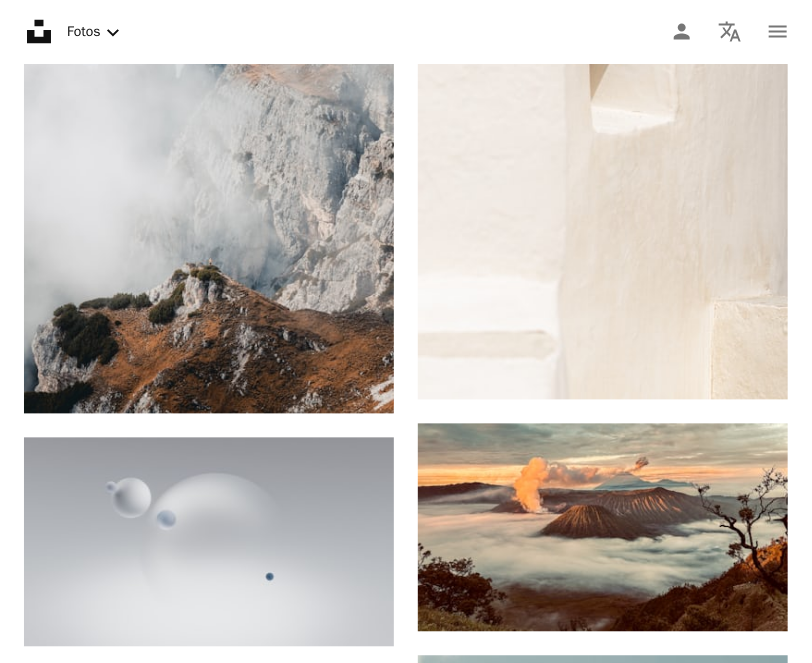 scroll, scrollTop: 36133, scrollLeft: 0, axis: vertical 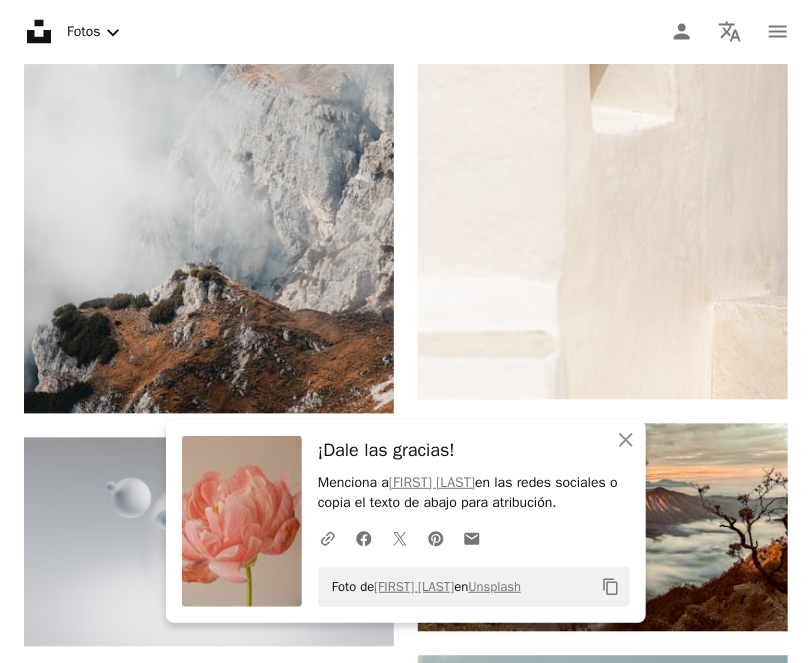 click on "–– ––– –––  –– ––– –  ––– –––  ––––  –   – –– –––  – – ––– –– –– –––– –– Design a unique, engaging website Start A Free Trial Plus sign for Unsplash+ A heart A plus sign [NAME] Para  Unsplash+ A lock Descargar A heart A plus sign [NAME] Arrow pointing down A heart A plus sign [NAME] Disponible para contratación A checkmark inside of a circle Arrow pointing down A heart A plus sign [NAME] Disponible para contratación A checkmark inside of a circle Arrow pointing down A heart A plus sign [NAME] Disponible para contratación A checkmark inside of a circle Arrow pointing down Plus sign for Unsplash+ A heart A plus sign [NAME] Para  Unsplash+ A lock Descargar A heart A plus sign [NAME] Arrow pointing down A heart A plus sign [NAME] Disponible para contratación A checkmark inside of a circle Arrow pointing down A heart A plus sign [NAME] Arrow pointing down A heart A plus sign [NAME] Arrow pointing down A heart A plus sign [NAME] Arrow pointing down A heart A plus sign [NAME] Para" at bounding box center [406, 6920] 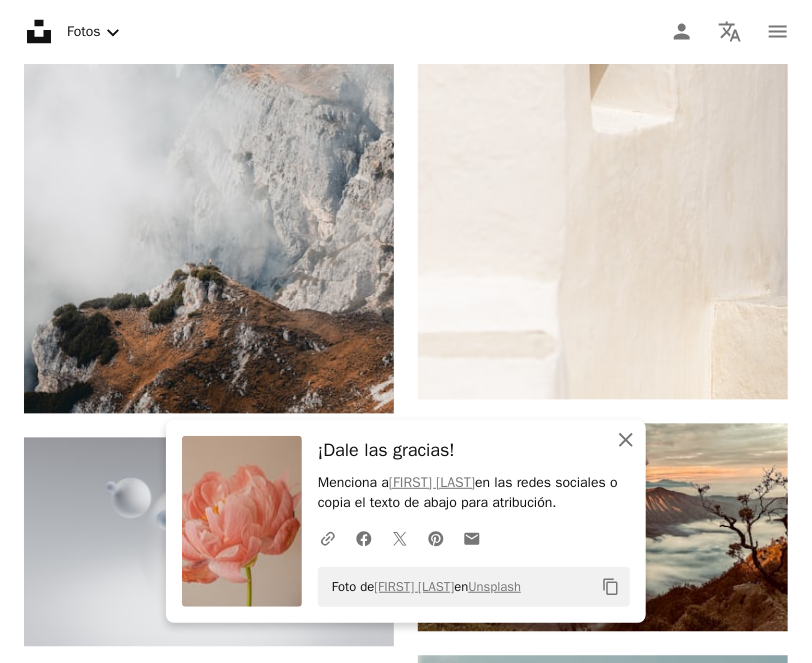 click on "An X shape" 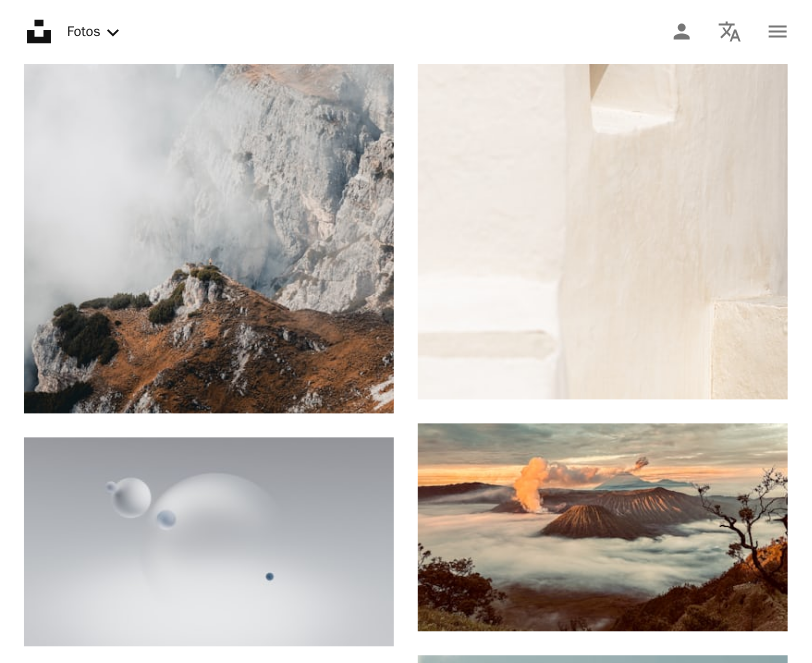 click 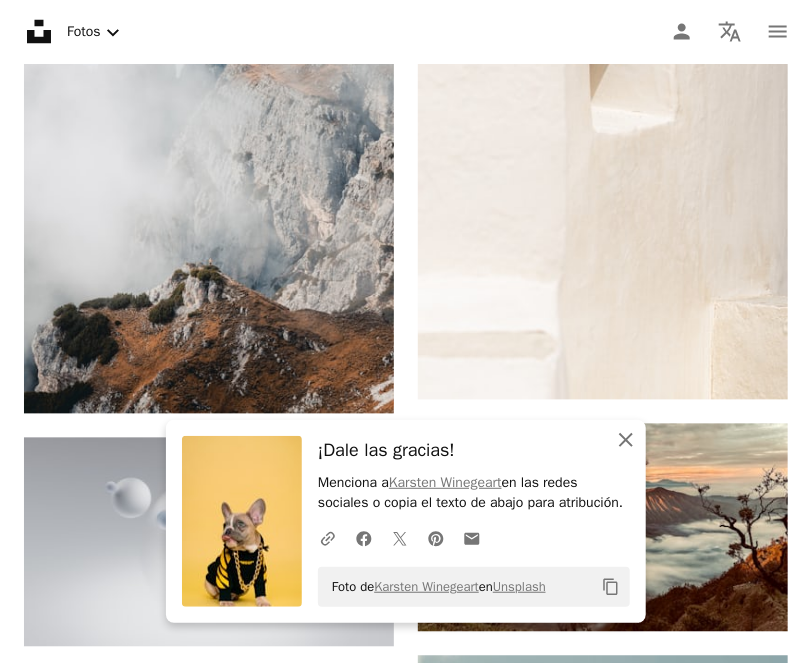 click 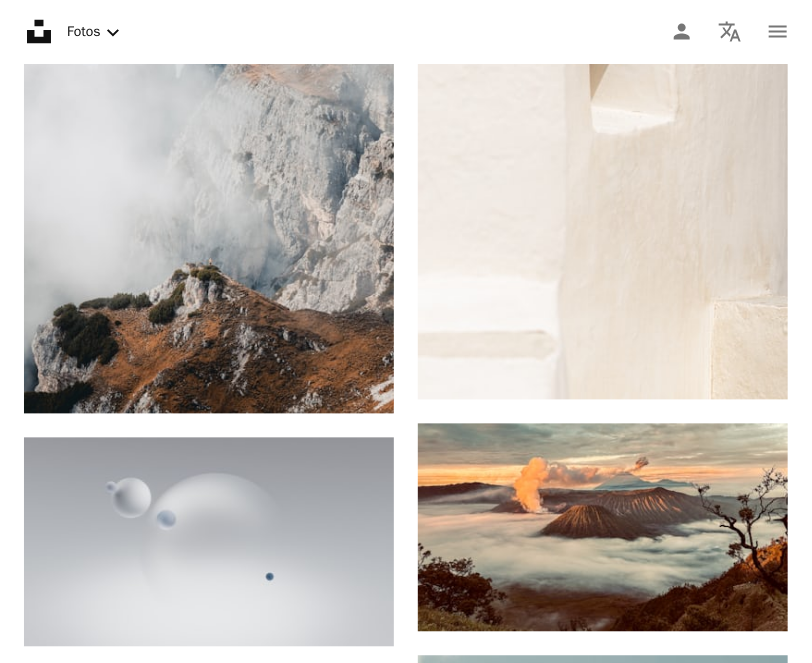 scroll, scrollTop: 44399, scrollLeft: 0, axis: vertical 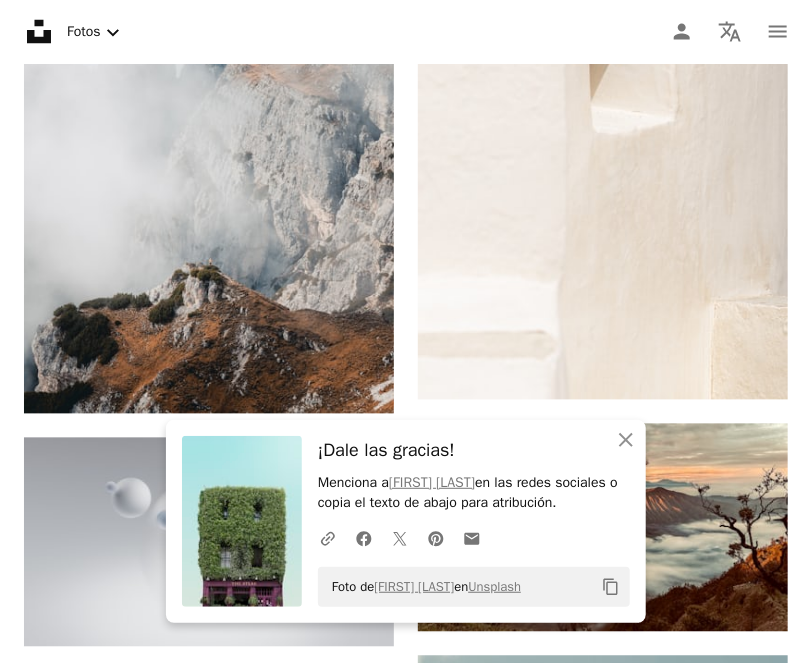 click on "–– ––– –––  –– ––– –  ––– –––  ––––  –   – –– –––  – – ––– –– –– –––– –– Design a unique, engaging website Start A Free Trial Plus sign for Unsplash+ A heart A plus sign [NAME] Para  Unsplash+ A lock Descargar A heart A plus sign [NAME] Arrow pointing down A heart A plus sign [NAME] Disponible para contratación A checkmark inside of a circle Arrow pointing down A heart A plus sign [NAME] Disponible para contratación A checkmark inside of a circle Arrow pointing down A heart A plus sign [NAME] Disponible para contratación A checkmark inside of a circle Arrow pointing down Plus sign for Unsplash+ A heart A plus sign [NAME] Para  Unsplash+ A lock Descargar A heart A plus sign [NAME] Arrow pointing down A heart A plus sign [NAME] Disponible para contratación A checkmark inside of a circle Arrow pointing down A heart A plus sign [NAME] Arrow pointing down A heart A plus sign [NAME] Arrow pointing down A heart A plus sign [NAME] Arrow pointing down A heart A plus sign [NAME] Para" at bounding box center (406, 10445) 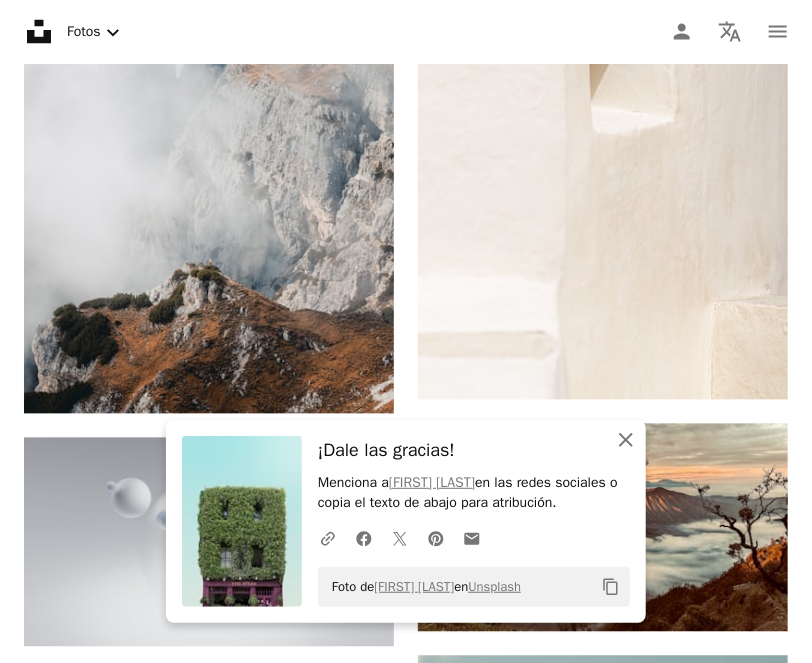 click on "An X shape" 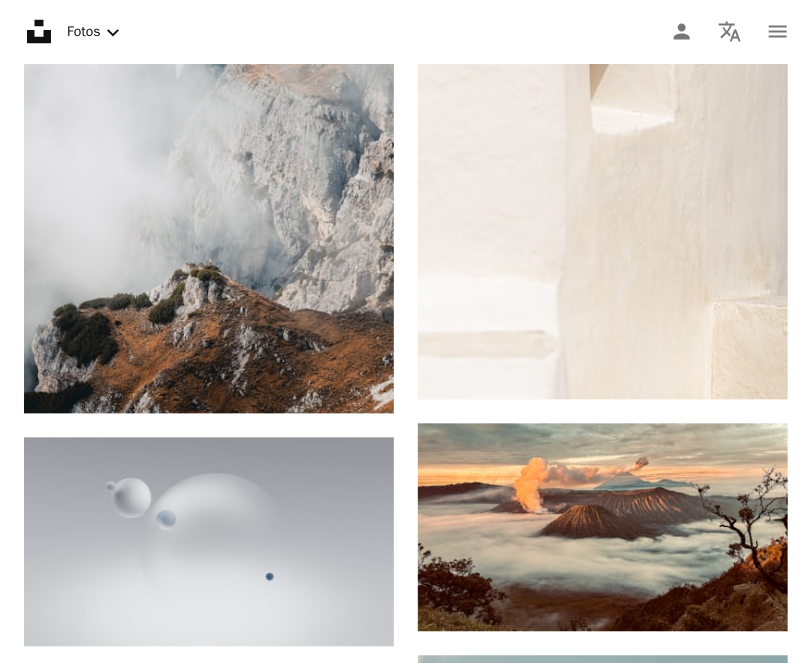 scroll, scrollTop: 53433, scrollLeft: 0, axis: vertical 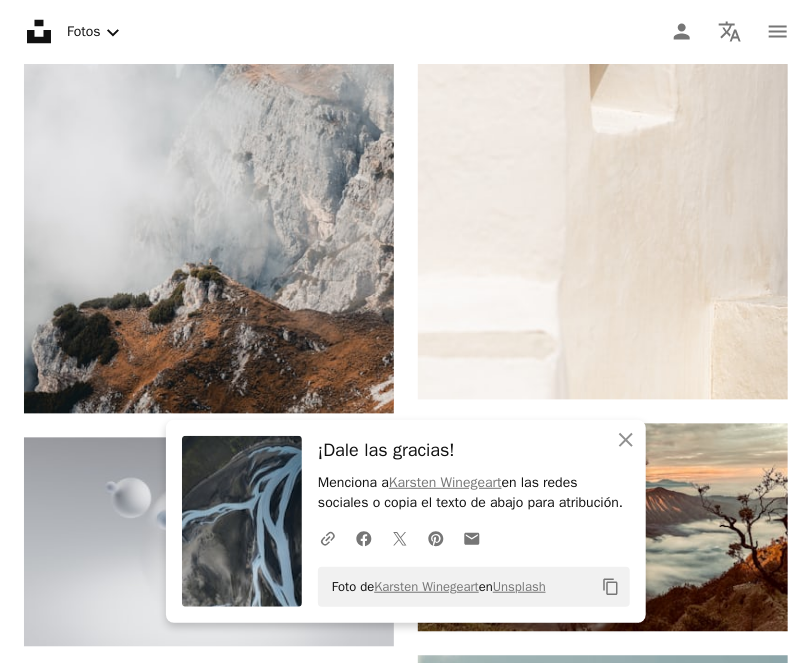 click on "–– ––– –––  –– ––– –  ––– –––  ––––  –   – –– –––  – – ––– –– –– –––– –– Design a unique, engaging website Start A Free Trial Plus sign for Unsplash+ A heart A plus sign [NAME] Para  Unsplash+ A lock Descargar A heart A plus sign [NAME] Arrow pointing down A heart A plus sign [NAME] Disponible para contratación A checkmark inside of a circle Arrow pointing down A heart A plus sign [NAME] Disponible para contratación A checkmark inside of a circle Arrow pointing down A heart A plus sign [NAME] Disponible para contratación A checkmark inside of a circle Arrow pointing down Plus sign for Unsplash+ A heart A plus sign [NAME] Para  Unsplash+ A lock Descargar A heart A plus sign [NAME] Arrow pointing down A heart A plus sign [NAME] Disponible para contratación A checkmark inside of a circle Arrow pointing down A heart A plus sign [NAME] Arrow pointing down A heart A plus sign [NAME] Arrow pointing down A heart A plus sign [NAME] Arrow pointing down A heart A plus sign [NAME] Para" at bounding box center (406, 14022) 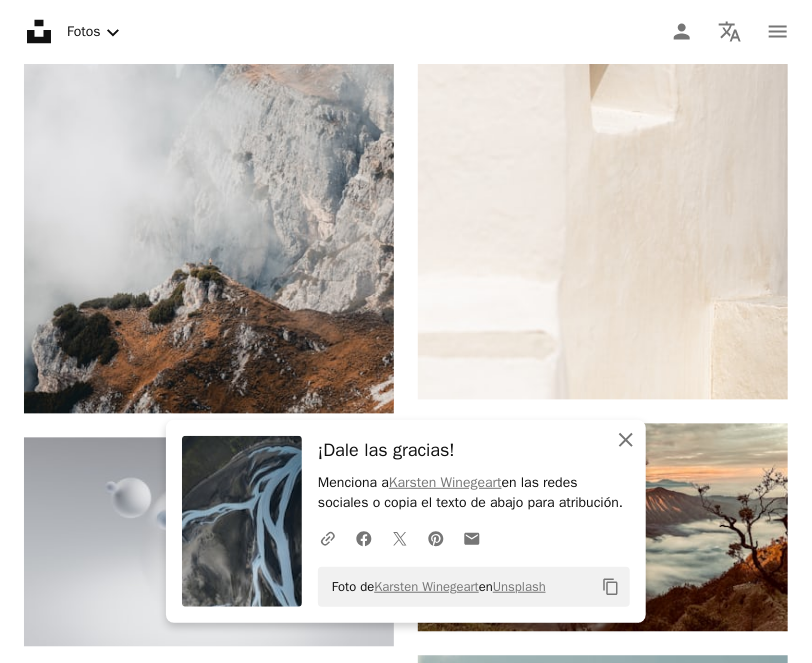 scroll, scrollTop: 53733, scrollLeft: 0, axis: vertical 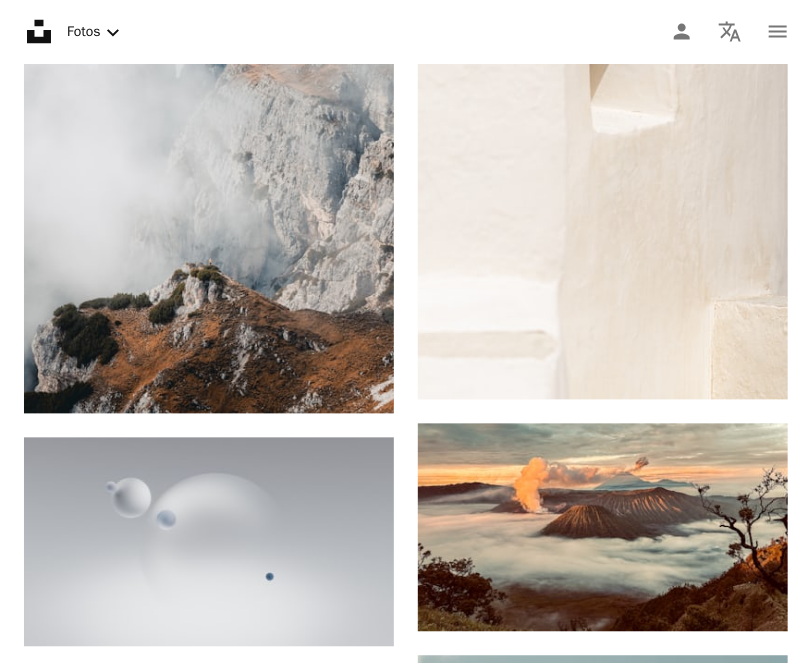 click at bounding box center [399, -14314] 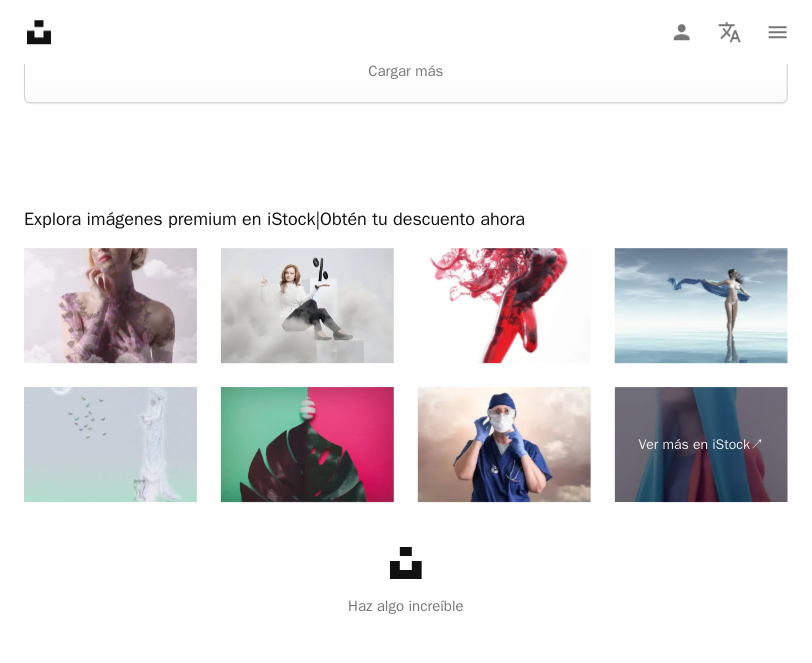 scroll, scrollTop: 4200, scrollLeft: 0, axis: vertical 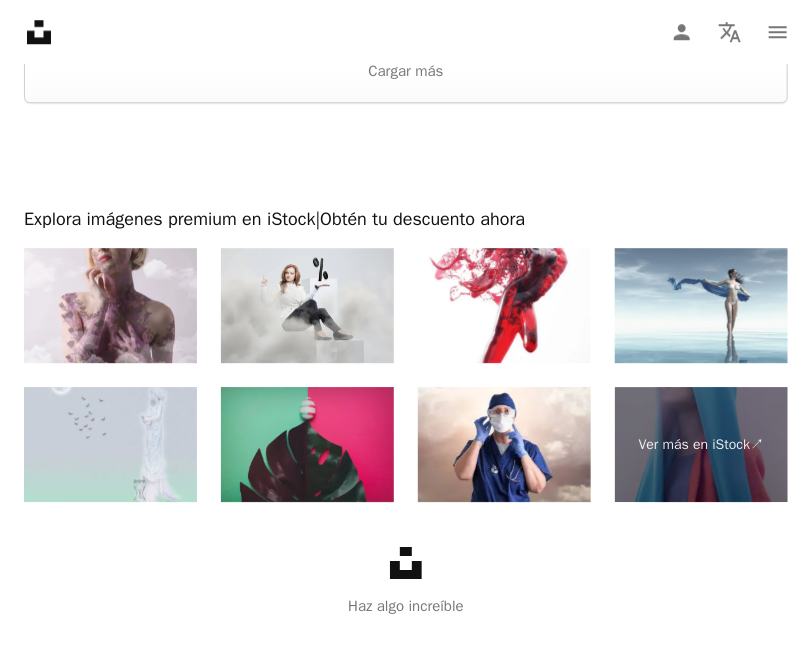 click on "Arrow pointing down" at bounding box center [748, -1412] 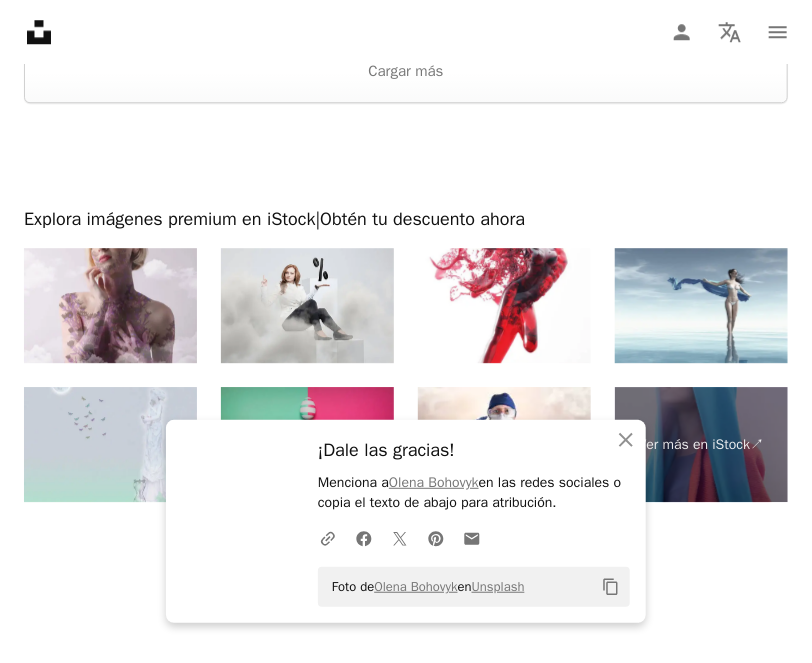 scroll, scrollTop: 4366, scrollLeft: 0, axis: vertical 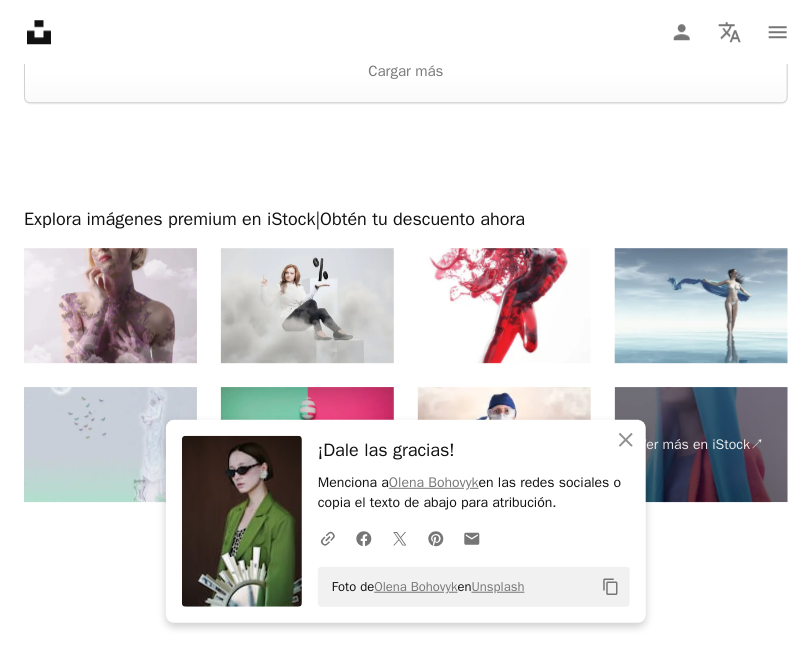 click on "Plus sign for Unsplash+ A heart A plus sign [NAME] Para  Unsplash+ A lock Descargar A heart A plus sign [NAME] Arrow pointing down Plus sign for Unsplash+ A heart A plus sign [NAME] Para  Unsplash+ A lock Descargar A heart A plus sign [NAME] Arrow pointing down A heart A plus sign [NAME] Arrow pointing down A heart A plus sign [NAME] Disponible para contratación A checkmark inside of a circle Arrow pointing down Plus sign for Unsplash+ A heart A plus sign [NAME] Para  Unsplash+ A lock Descargar A heart A plus sign [NAME] Disponible para contratación A checkmark inside of a circle Arrow pointing down Plus sign for Unsplash+ A heart A plus sign [NAME] Para  Unsplash+ A lock Descargar A heart A plus sign [NAME] Arrow pointing down –– ––– –––  –– ––– –  ––– –––  ––––  –   – –– –––  – – ––– –– –– –––– –– Design a unique, engaging website" at bounding box center (406, -2814) 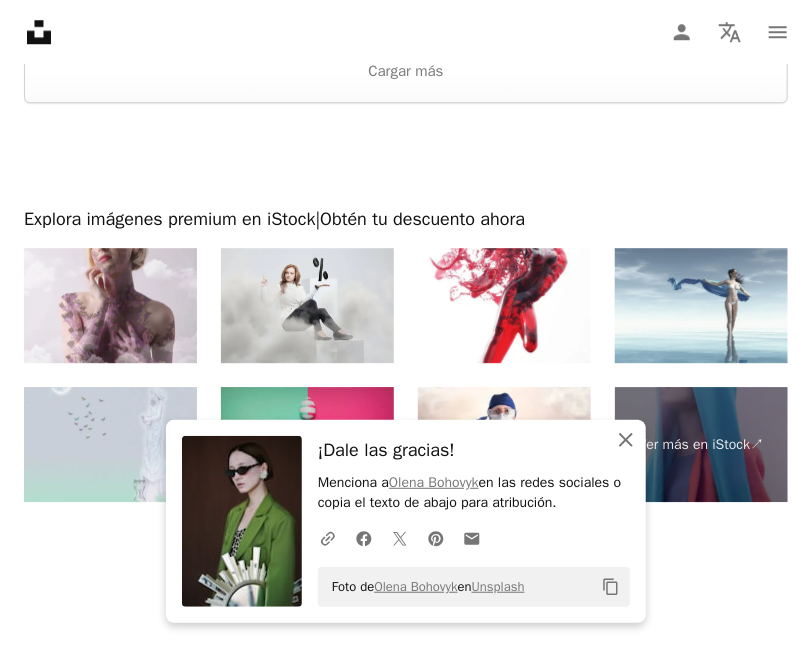 click on "An X shape" 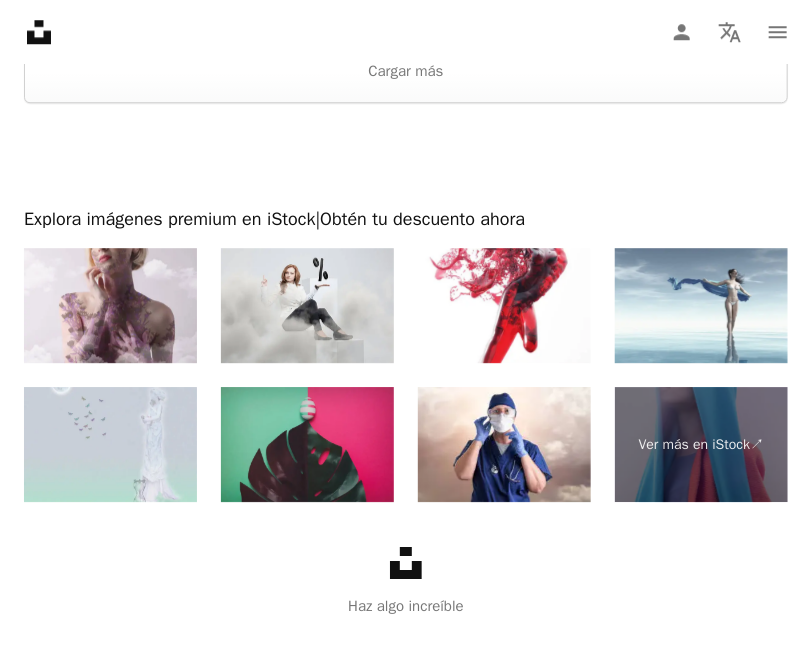 scroll, scrollTop: 5700, scrollLeft: 0, axis: vertical 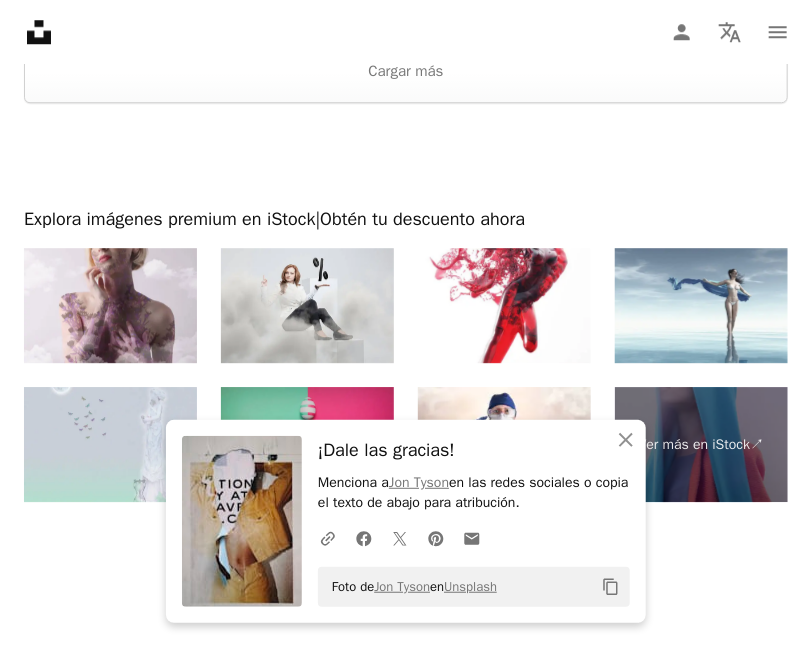 click on "Plus sign for Unsplash+ A heart A plus sign [NAME] Para  Unsplash+ A lock Descargar A heart A plus sign [NAME] Arrow pointing down Plus sign for Unsplash+ A heart A plus sign [NAME] Para  Unsplash+ A lock Descargar A heart A plus sign [NAME] Arrow pointing down A heart A plus sign [NAME] Arrow pointing down A heart A plus sign [NAME] Disponible para contratación A checkmark inside of a circle Arrow pointing down Plus sign for Unsplash+ A heart A plus sign [NAME] Para  Unsplash+ A lock Descargar A heart A plus sign [NAME] Disponible para contratación A checkmark inside of a circle Arrow pointing down Plus sign for Unsplash+ A heart A plus sign [NAME] Para  Unsplash+ A lock Descargar A heart A plus sign [NAME] Arrow pointing down –– ––– –––  –– ––– –  ––– –––  ––––  –   – –– –––  – – ––– –– –– –––– –– Design a unique, engaging website" at bounding box center (406, -2814) 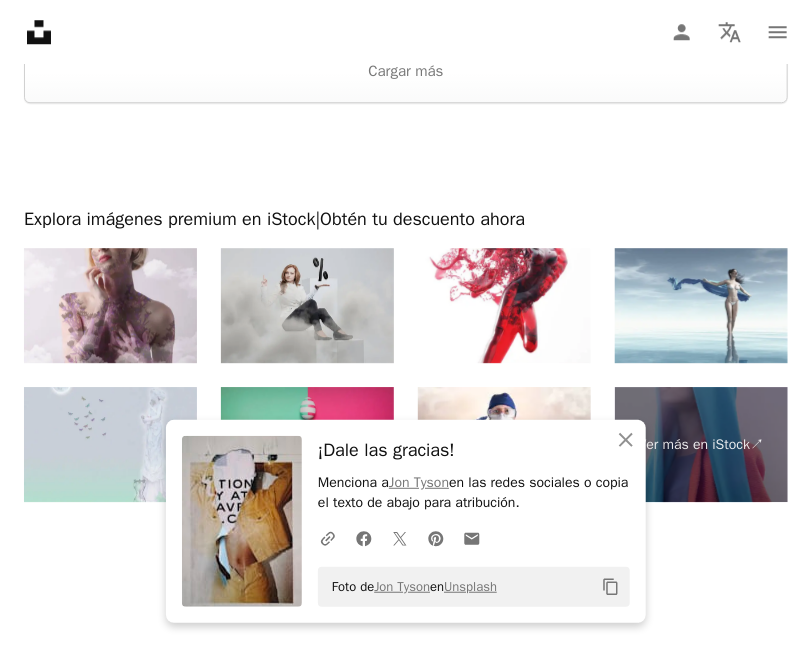 scroll, scrollTop: 6153, scrollLeft: 0, axis: vertical 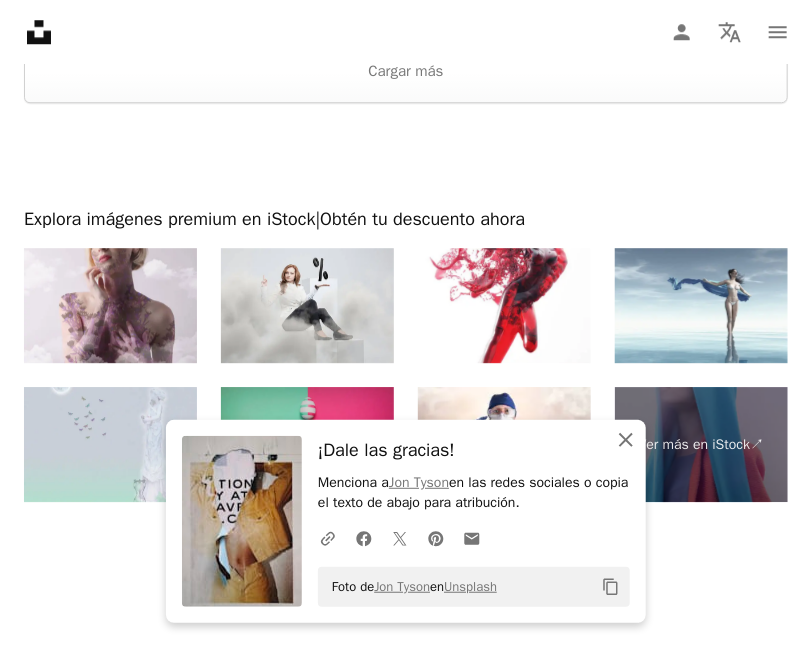 click on "An X shape" 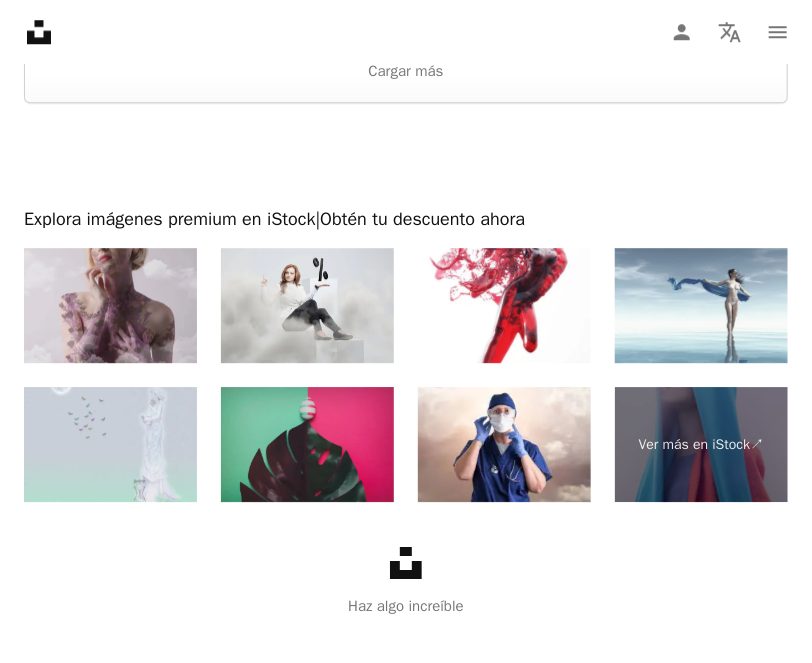 click at bounding box center (110, 305) 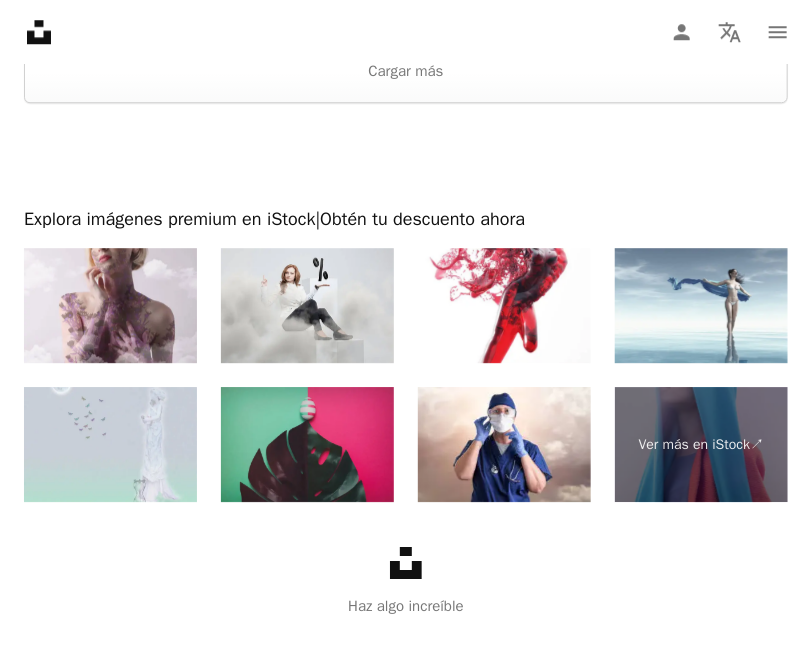 scroll, scrollTop: 5753, scrollLeft: 0, axis: vertical 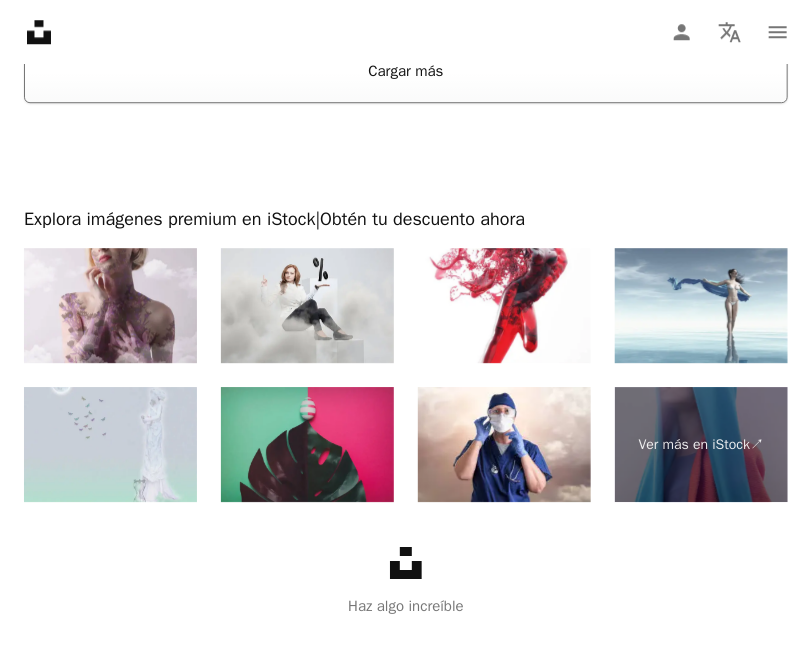 click on "Cargar más" at bounding box center [406, 71] 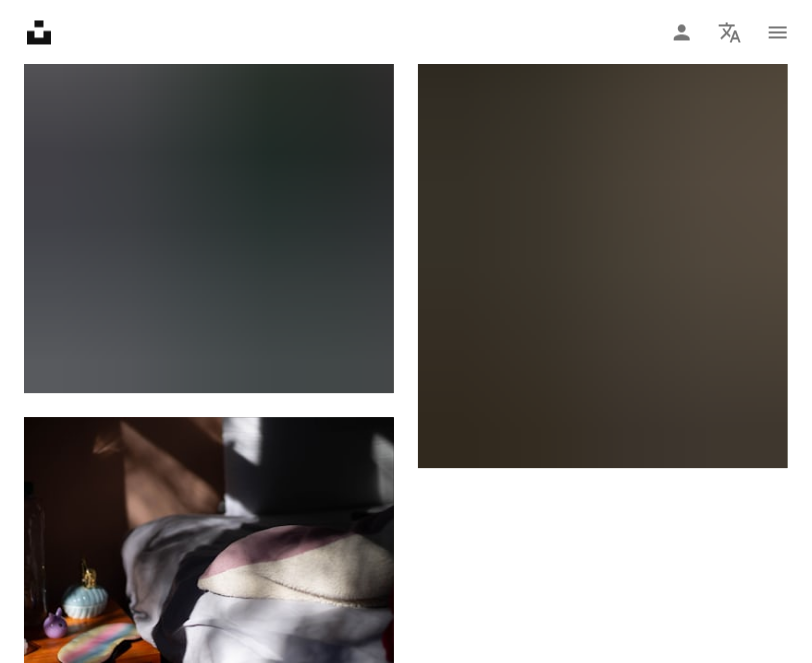 scroll, scrollTop: 5920, scrollLeft: 0, axis: vertical 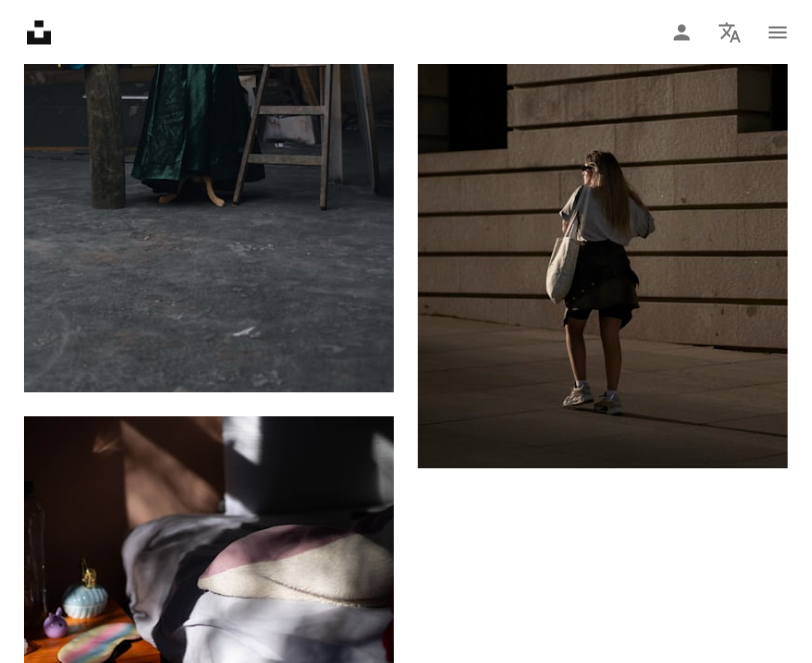 click on "Arrow pointing down" 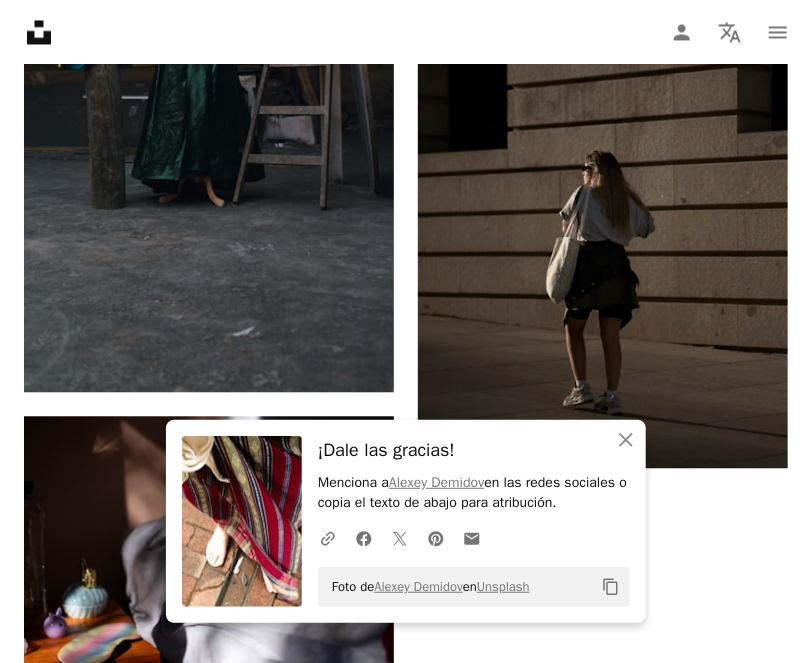 scroll, scrollTop: 6086, scrollLeft: 0, axis: vertical 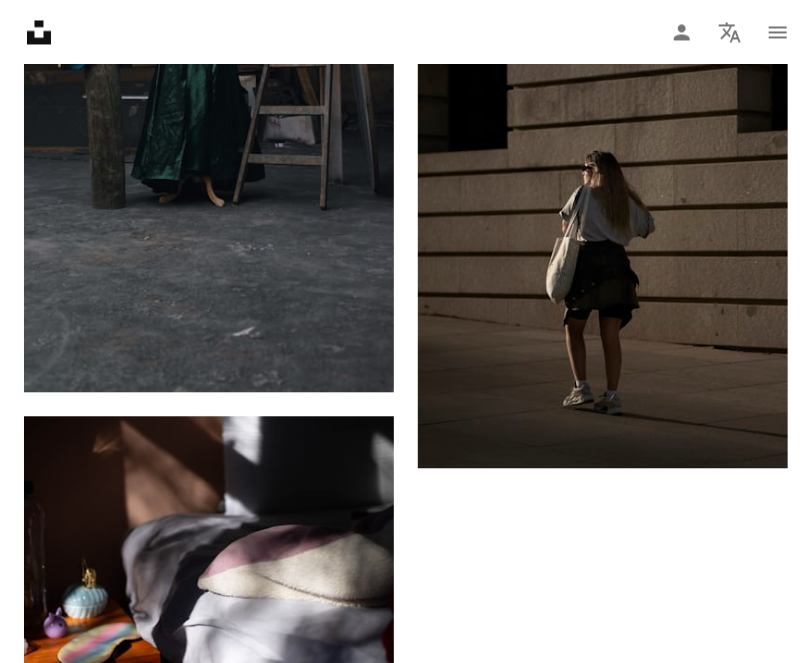 click on "A lock Descargar" at bounding box center (716, -1915) 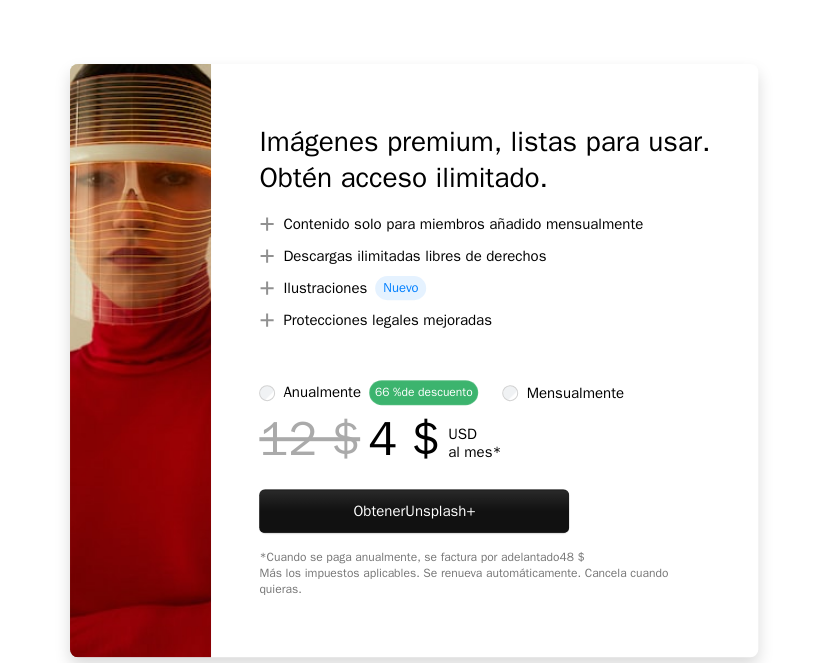 click on "An X shape Imágenes premium, listas para usar. Obtén acceso ilimitado. A plus sign Contenido solo para miembros añadido mensualmente A plus sign Descargas ilimitadas libres de derechos A plus sign Ilustraciones  Nuevo A plus sign Protecciones legales mejoradas anualmente 66 %  de descuento mensualmente 12 $   4 $ USD al mes * Obtener  Unsplash+ *Cuando se paga anualmente, se factura por adelantado  48 $ Más los impuestos aplicables. Se renueva automáticamente. Cancela cuando quieras." at bounding box center [414, 331] 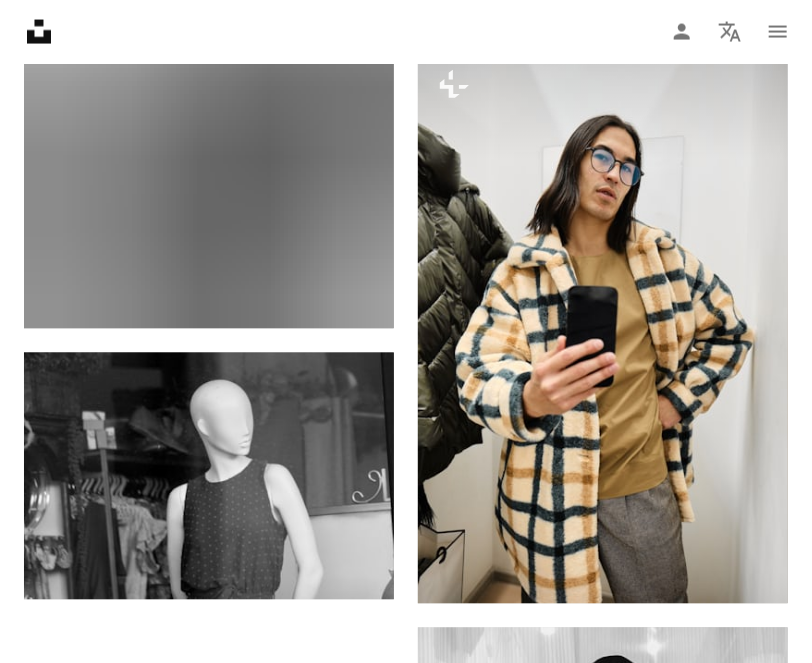 scroll, scrollTop: 9886, scrollLeft: 0, axis: vertical 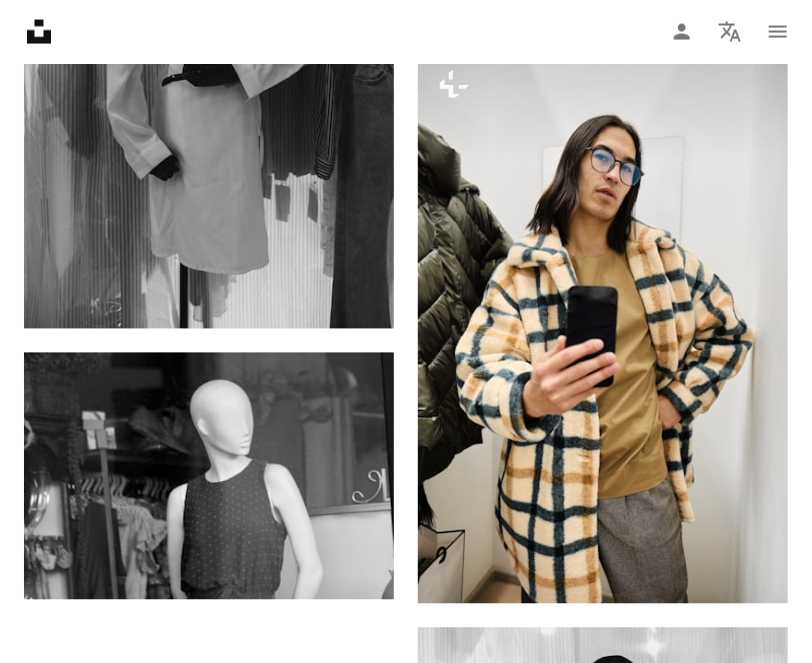 click 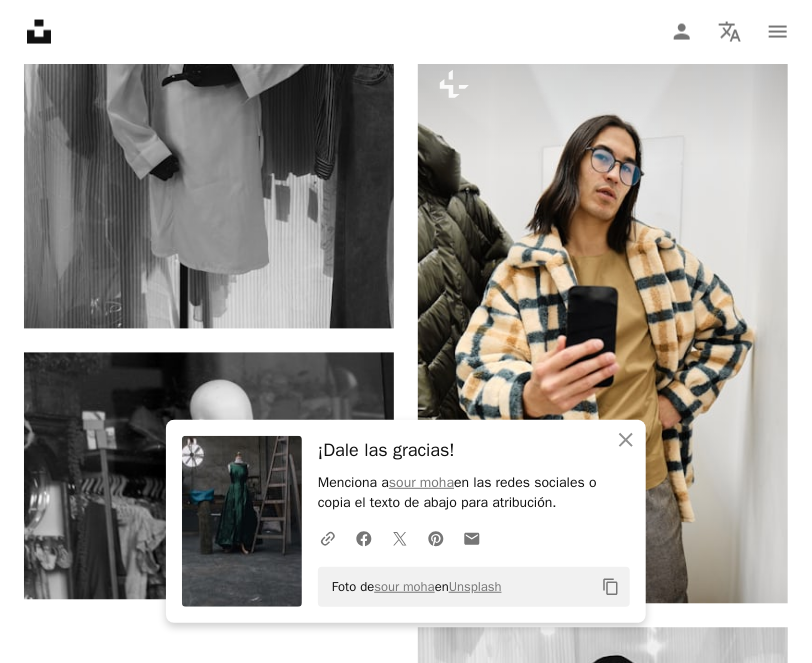 scroll, scrollTop: 10653, scrollLeft: 0, axis: vertical 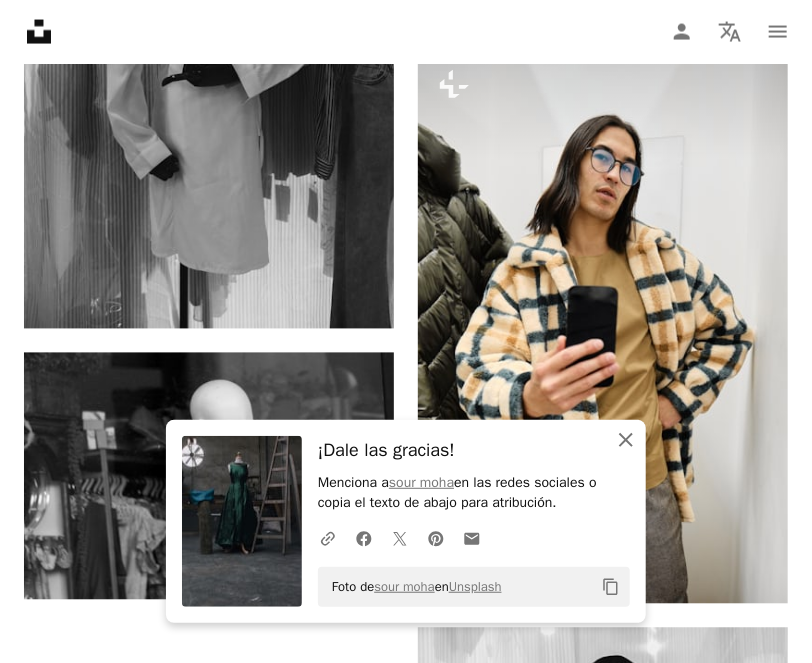 click 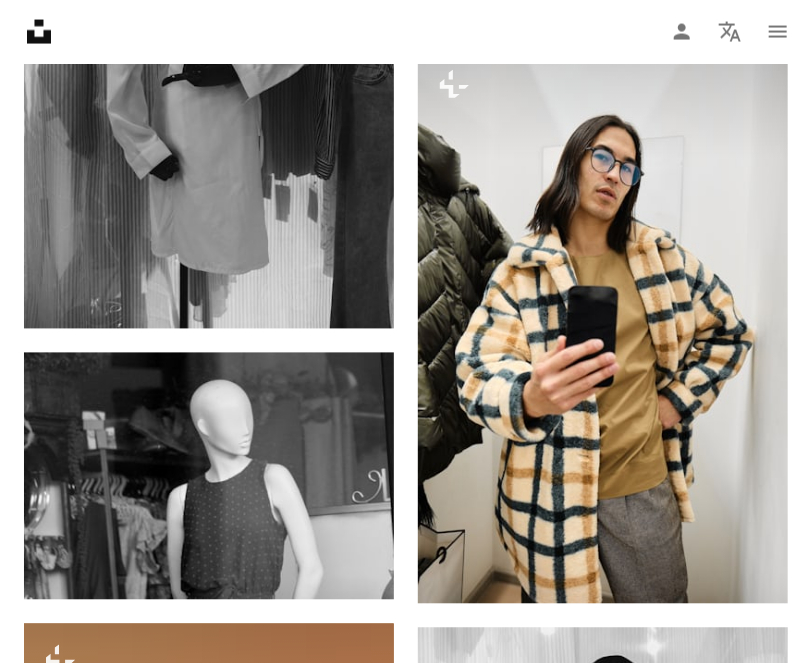 scroll, scrollTop: 15553, scrollLeft: 0, axis: vertical 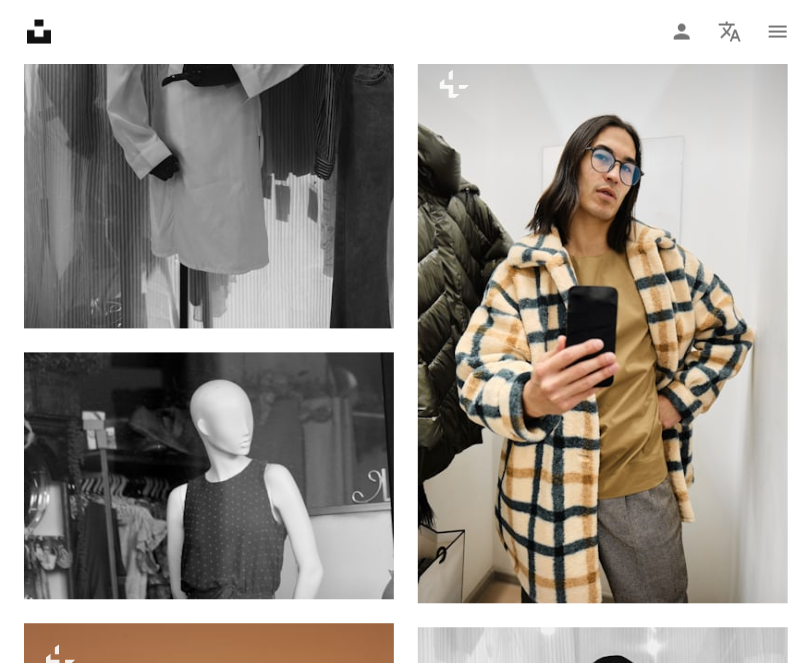 click on "Arrow pointing down" 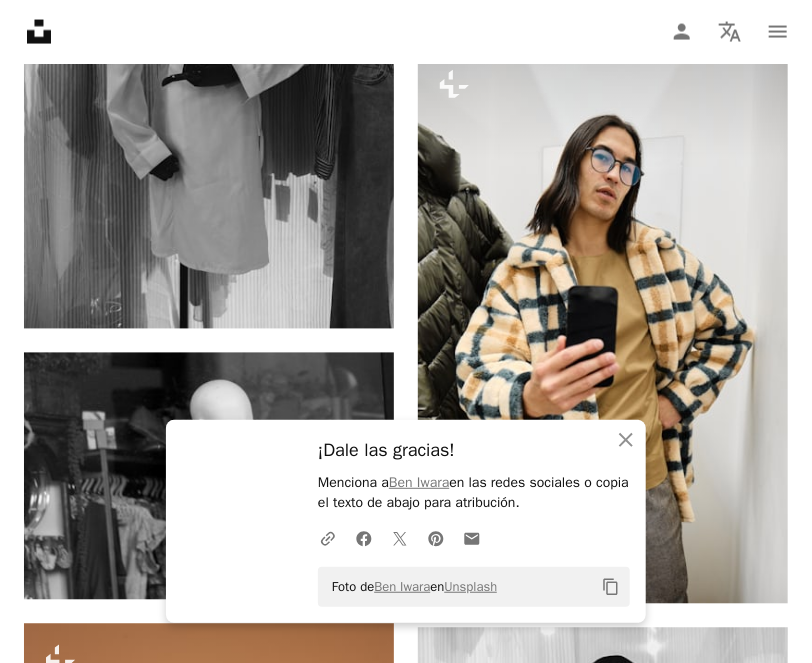 scroll, scrollTop: 16220, scrollLeft: 0, axis: vertical 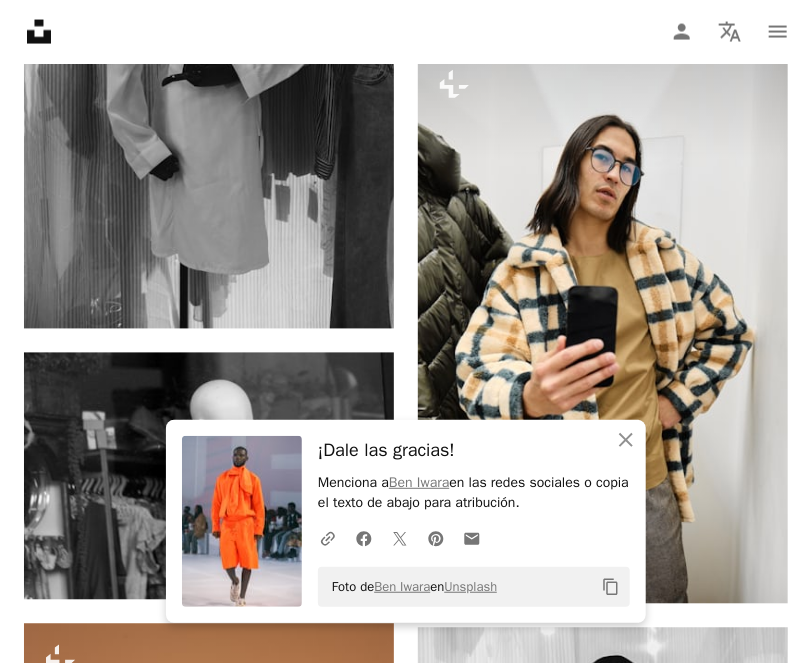 click on "Plus sign for Unsplash+ A heart A plus sign Fellipe Ditadi Para Unsplash+ A lock Descargar A heart A plus sign Sokha Michael Arrow pointing down Plus sign for Unsplash+ A heart A plus sign Natalia Blauth Para Unsplash+ A lock Descargar A heart A plus sign Víctor Amarilla Solís Arrow pointing down A heart A plus sign samo mw Arrow pointing down A heart A plus sign Yassin Dawoud Disponible para contratación A checkmark inside of a circle Arrow pointing down Plus sign for Unsplash+ A heart A plus sign Fellipe Ditadi Para Unsplash+ A lock Descargar A heart A plus sign ERNEST TARASOV Disponible para contratación A checkmark inside of a circle Arrow pointing down Plus sign for Unsplash+ A heart A plus sign Roberta Sant'Anna Para Unsplash+ A lock Descargar A heart A plus sign Natalia Trofimova Arrow pointing down Plus sign for Unsplash+ A heart A plus sign Unsplash+ Community Para Unsplash+ A lock Descargar A heart A plus sign mehrab zahedbeigi Disponible para contratación A checkmark inside of a circle" at bounding box center (406, -3515) 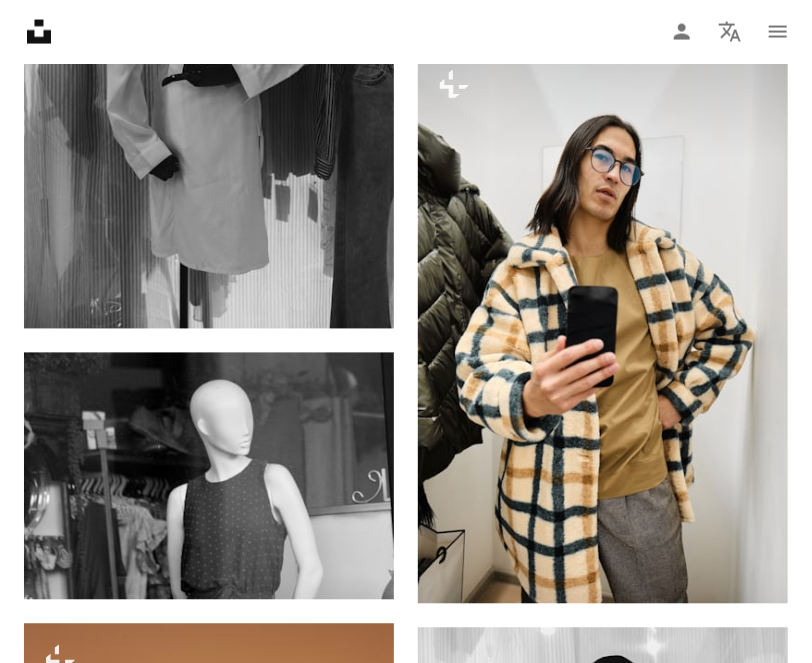scroll, scrollTop: 21420, scrollLeft: 0, axis: vertical 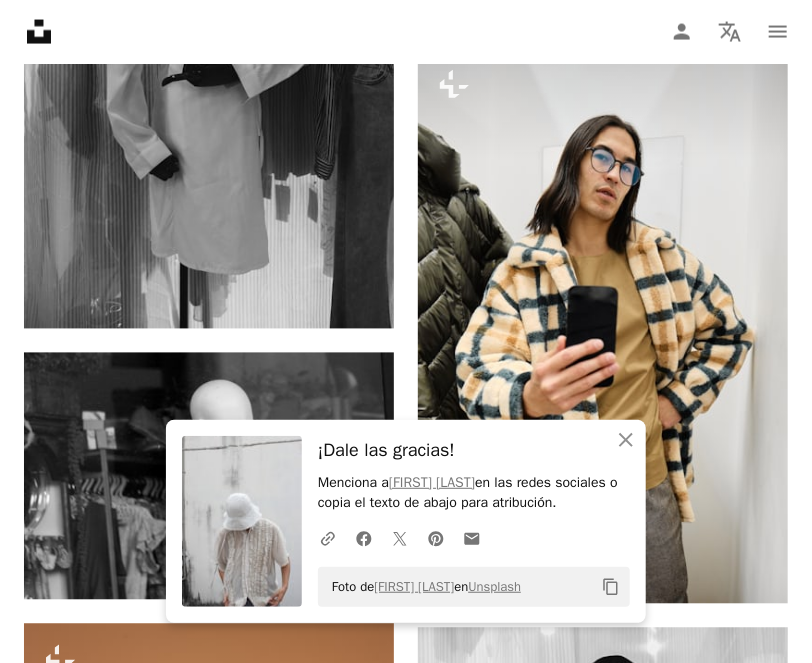 click on "Plus sign for Unsplash+ A heart A plus sign Fellipe Ditadi Para Unsplash+ A lock Descargar A heart A plus sign Sokha Michael Arrow pointing down Plus sign for Unsplash+ A heart A plus sign Natalia Blauth Para Unsplash+ A lock Descargar A heart A plus sign Víctor Amarilla Solís Arrow pointing down A heart A plus sign samo mw Arrow pointing down A heart A plus sign Yassin Dawoud Disponible para contratación A checkmark inside of a circle Arrow pointing down Plus sign for Unsplash+ A heart A plus sign Fellipe Ditadi Para Unsplash+ A lock Descargar A heart A plus sign ERNEST TARASOV Disponible para contratación A checkmark inside of a circle Arrow pointing down Plus sign for Unsplash+ A heart A plus sign Roberta Sant'Anna Para Unsplash+ A lock Descargar A heart A plus sign Natalia Trofimova Arrow pointing down Plus sign for Unsplash+ A heart A plus sign Unsplash+ Community Para Unsplash+ A lock Descargar A heart A plus sign mehrab zahedbeigi Disponible para contratación A checkmark inside of a circle" at bounding box center (406, -902) 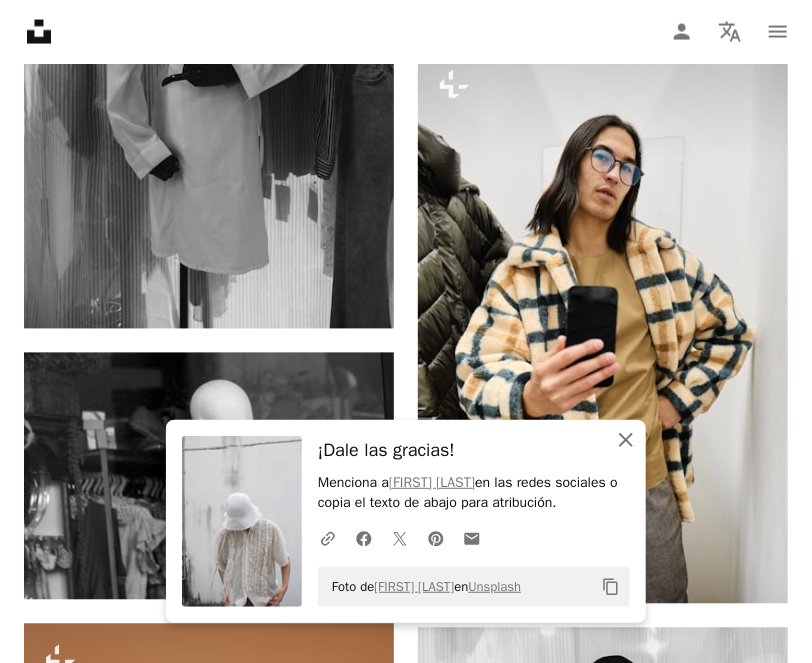 click on "An X shape" 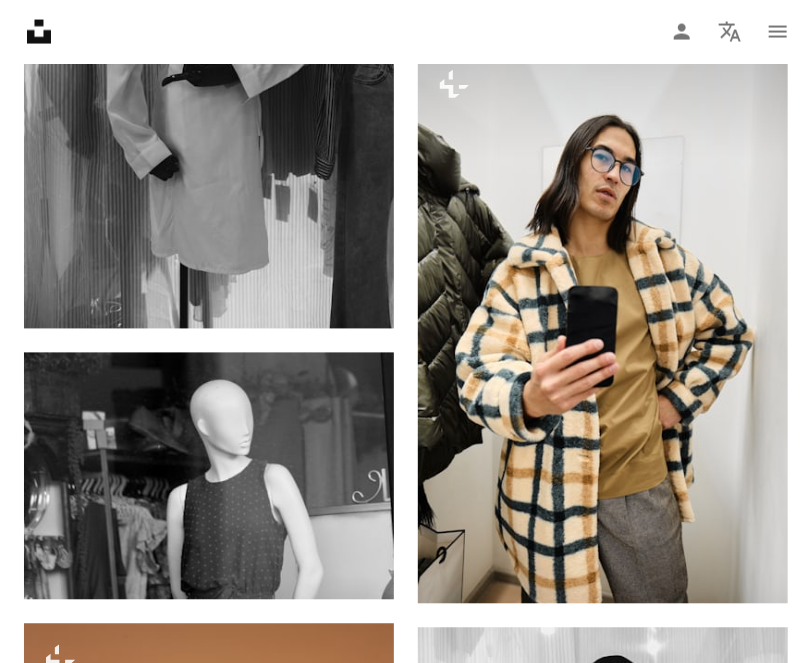 scroll, scrollTop: 24820, scrollLeft: 0, axis: vertical 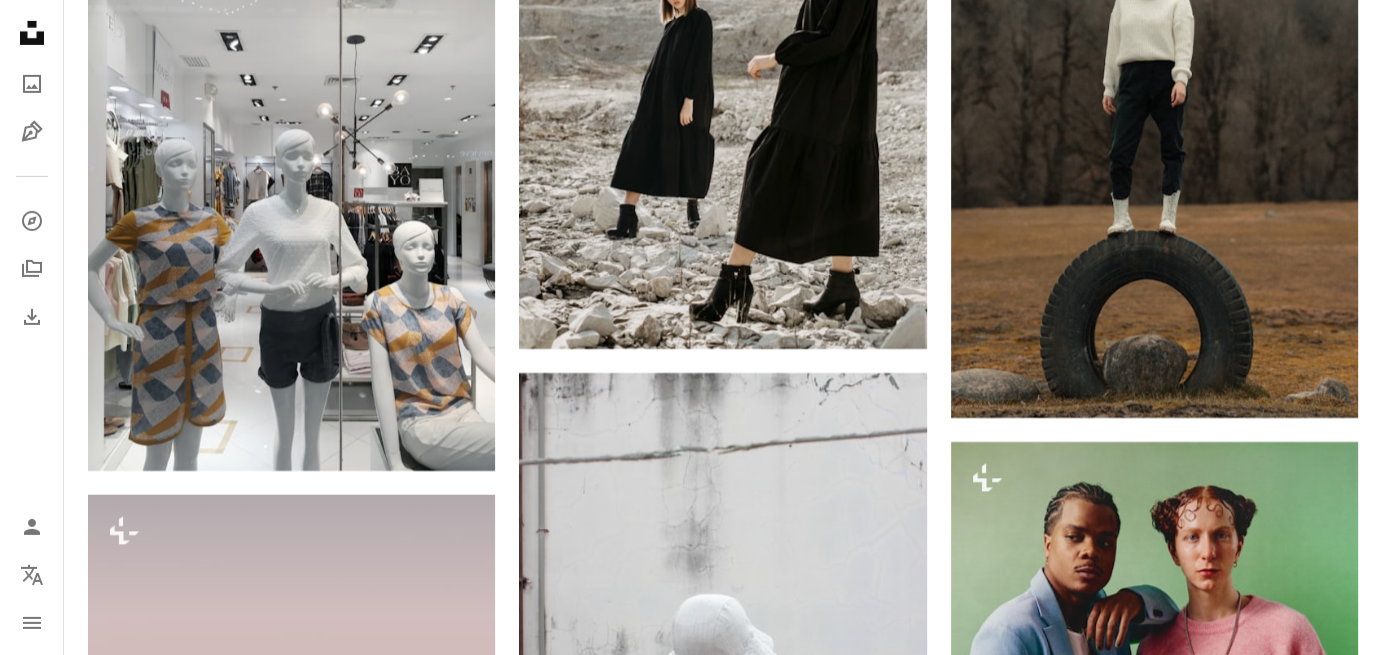 click 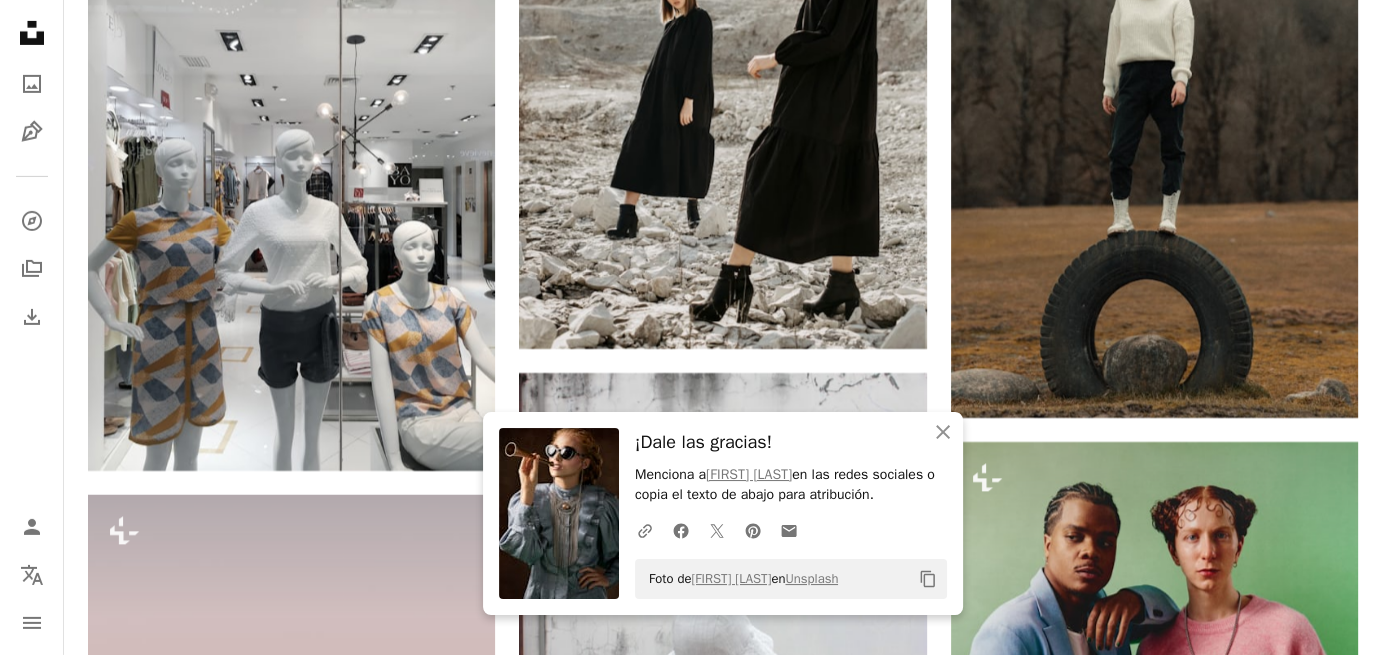 scroll, scrollTop: 47978, scrollLeft: 0, axis: vertical 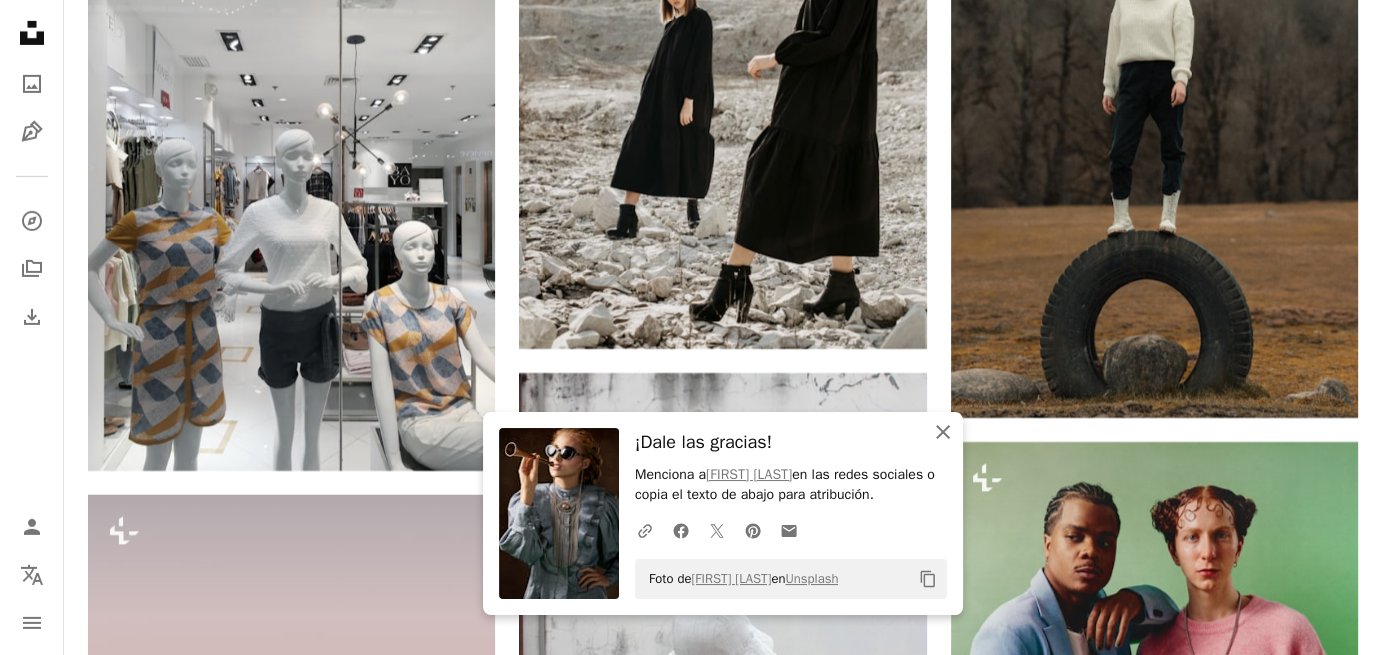 click on "An X shape" 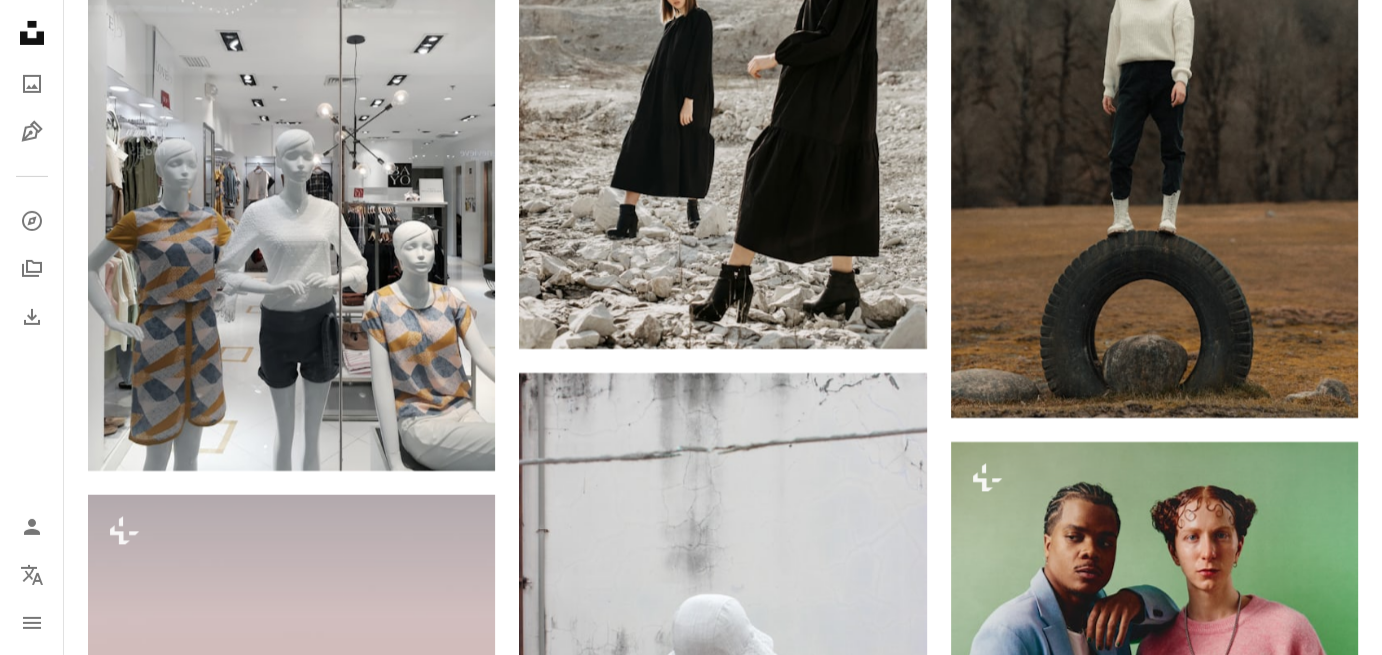 scroll, scrollTop: 48911, scrollLeft: 0, axis: vertical 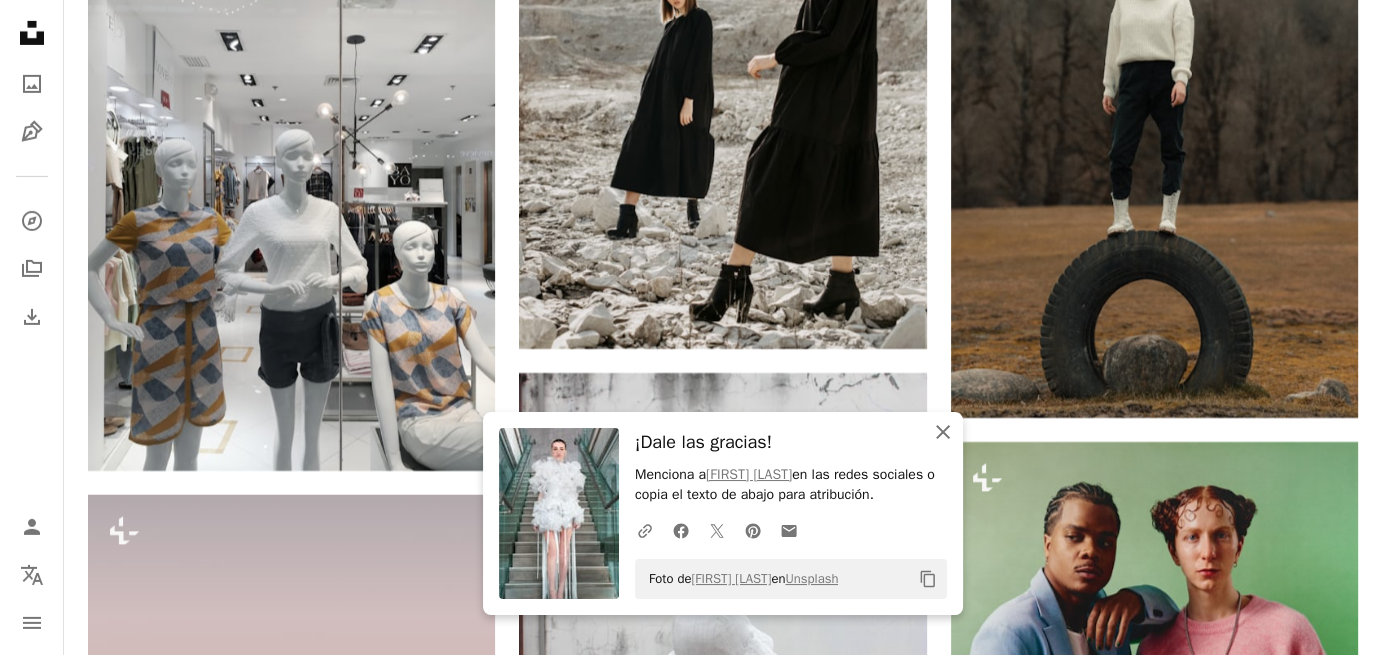 click on "An X shape" 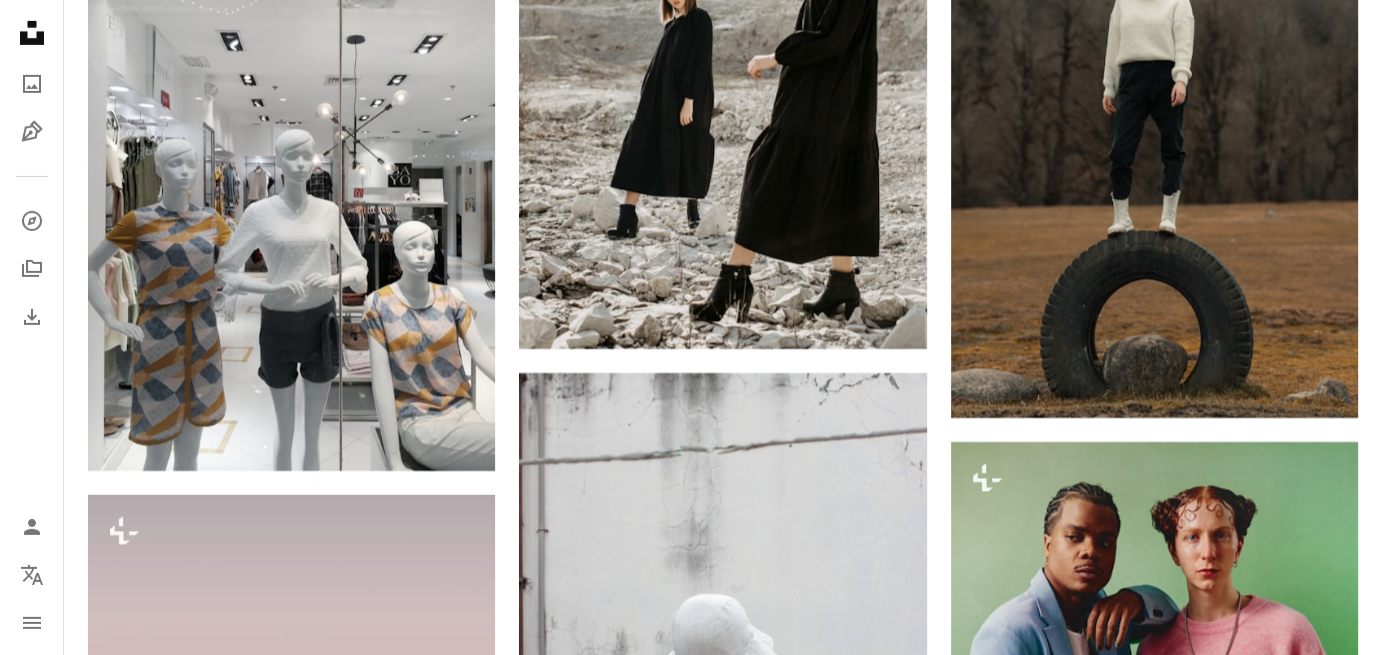 scroll, scrollTop: 51045, scrollLeft: 0, axis: vertical 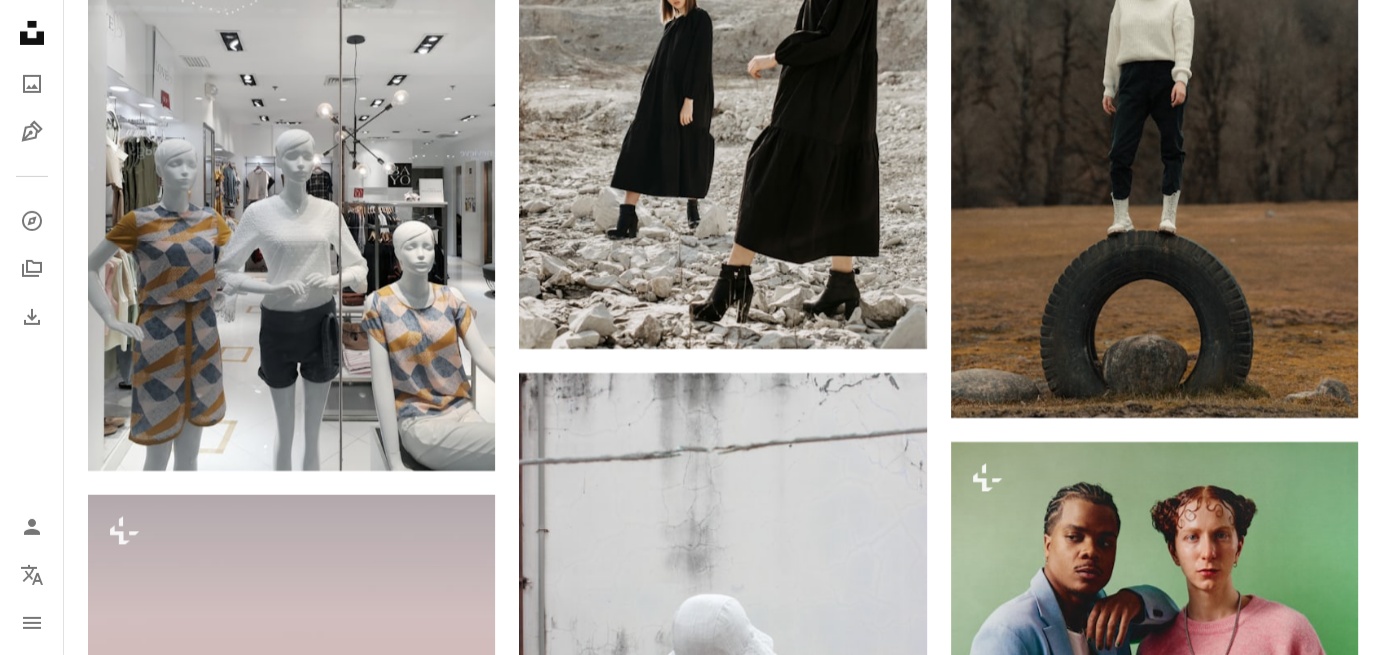 click on "Arrow pointing down" 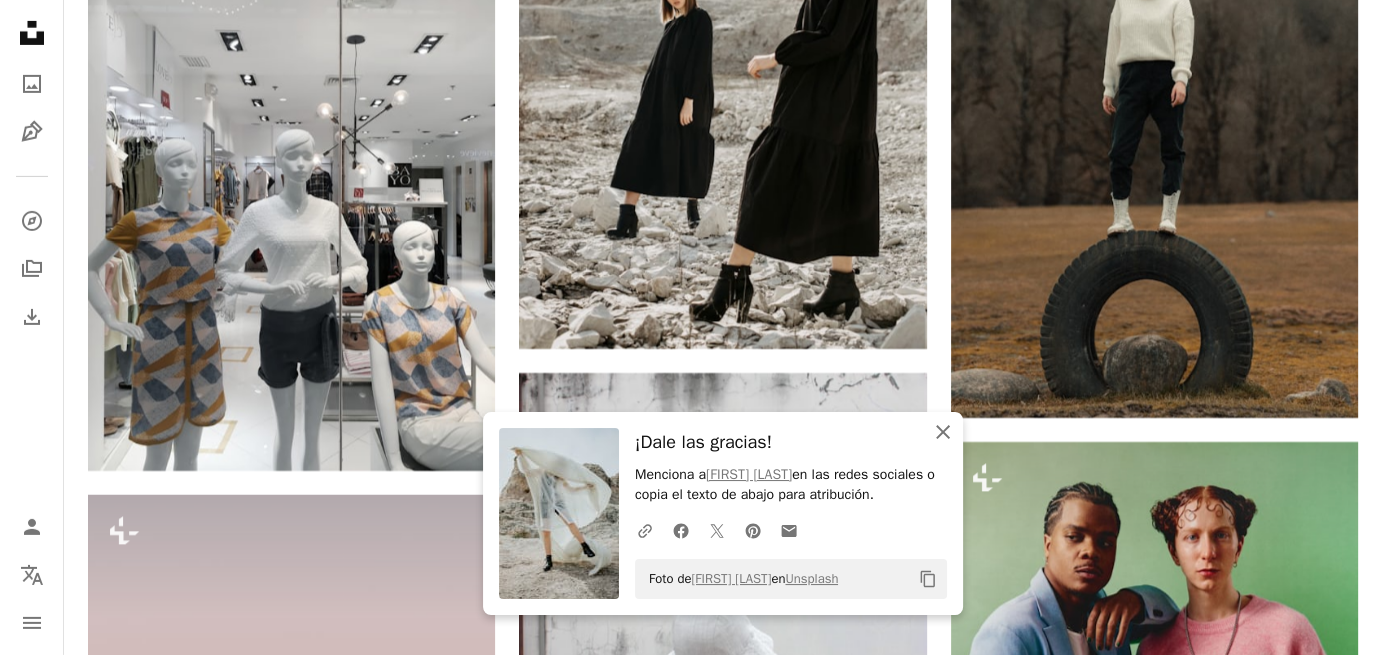 click on "An X shape" 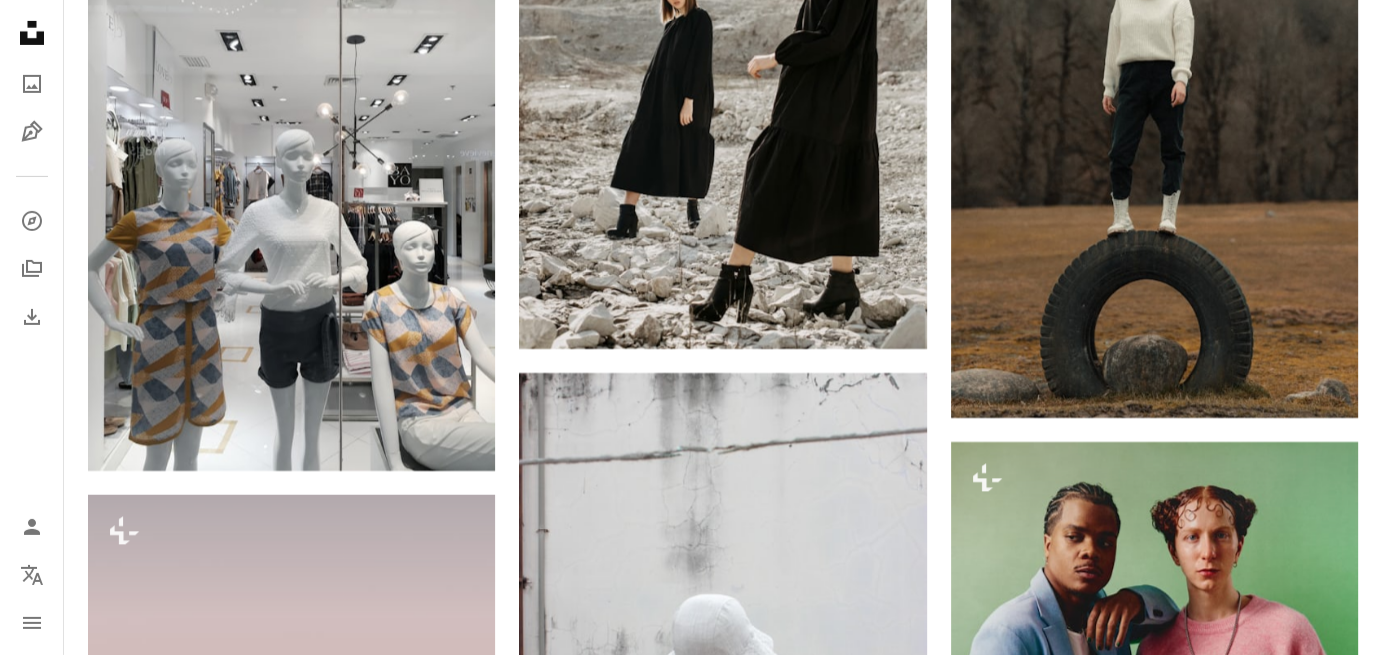 scroll, scrollTop: 66990, scrollLeft: 0, axis: vertical 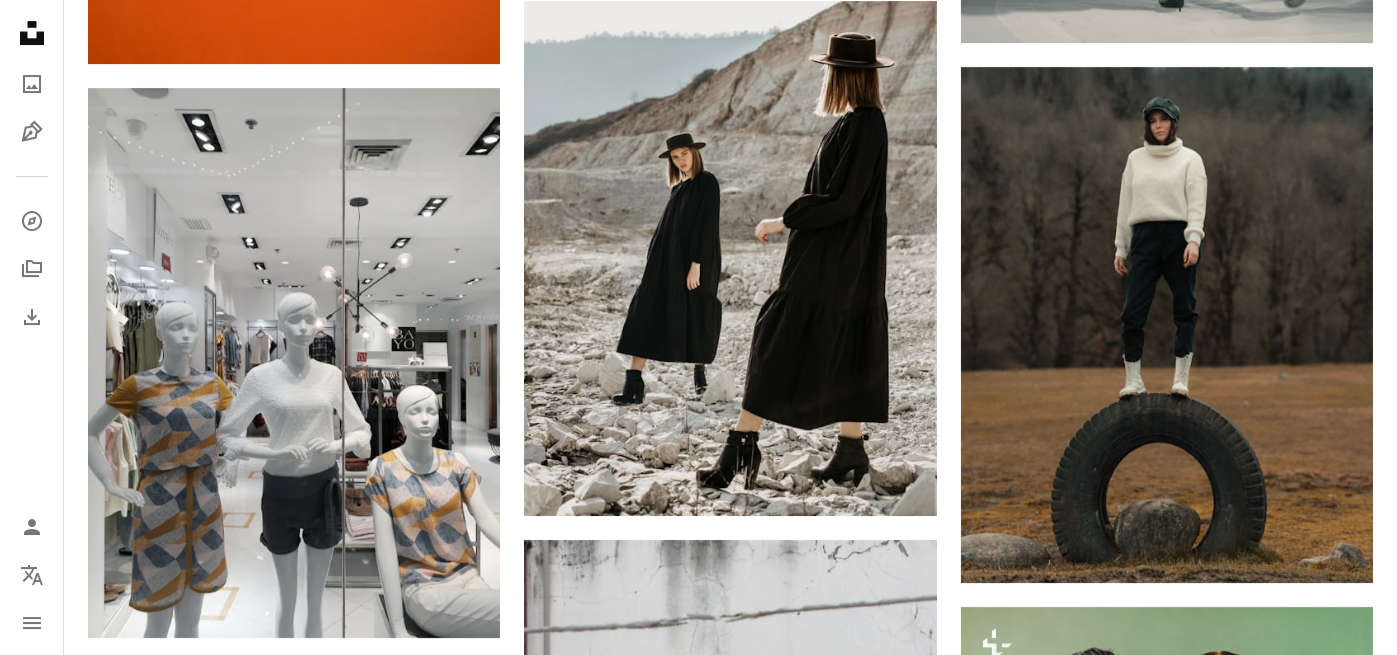 click on "An X shape Imágenes premium, listas para usar. Obtén acceso ilimitado. A plus sign Contenido solo para miembros añadido mensualmente A plus sign Descargas ilimitadas libres de derechos A plus sign Ilustraciones  Nuevo A plus sign Protecciones legales mejoradas anualmente 66 %  de descuento mensualmente 12 $   4 $ USD al mes * Obtener  Unsplash+ *Cuando se paga anualmente, se factura por adelantado  48 $ Más los impuestos aplicables. Se renueva automáticamente. Cancela cuando quieras." at bounding box center [698, 57782] 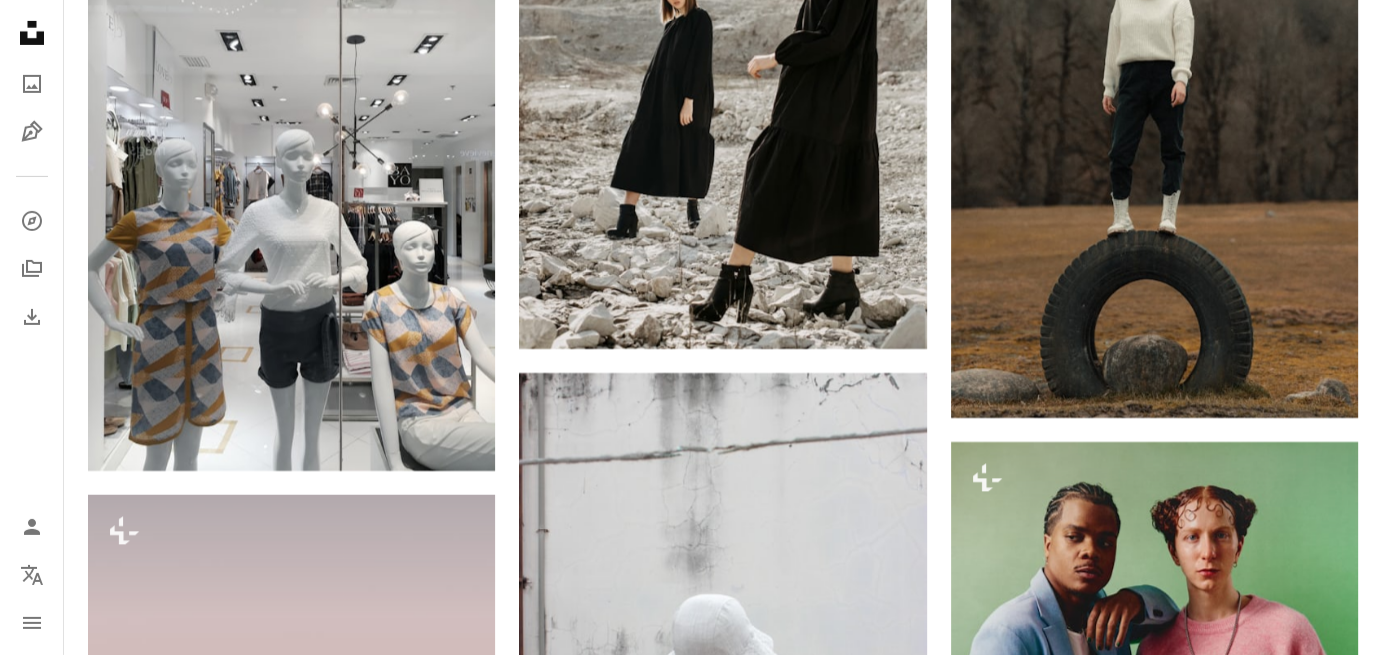 scroll, scrollTop: 66890, scrollLeft: 0, axis: vertical 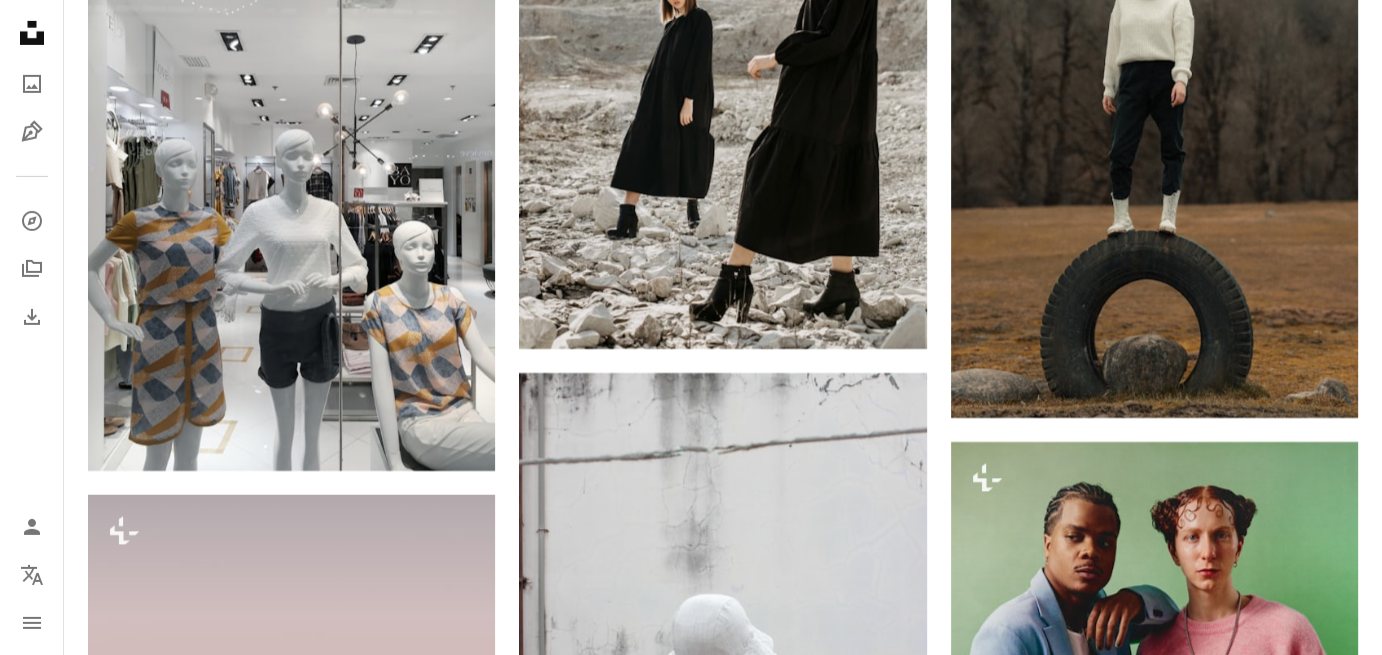 click on "Plus sign for Unsplash+ A heart A plus sign [NAME] [LAST] Para  Unsplash+ A lock Descargar Plus sign for Unsplash+ A heart A plus sign [NAME] [LAST] Para  Unsplash+ A lock Descargar A heart A plus sign [NAME] Arrow pointing down A heart A plus sign [NAME] Disponible para contratación A checkmark inside of a circle Arrow pointing down A heart A plus sign [NAME] Disponible para contratación A checkmark inside of a circle Arrow pointing down A heart A plus sign [NAME] Disponible para contratación A checkmark inside of a circle Arrow pointing down Plus sign for Unsplash+ A heart A plus sign Unsplash+ Community Para  Unsplash+ A lock Descargar A heart A plus sign [NAME] Disponible para contratación A checkmark inside of a circle Arrow pointing down Plus sign for Unsplash+ A heart A plus sign Unsplash+ Community Para  Unsplash+ A lock Descargar A heart A plus sign [NAME] Disponible para contratación A checkmark inside of a circle Arrow pointing down Get Started A heart" at bounding box center (723, 22001) 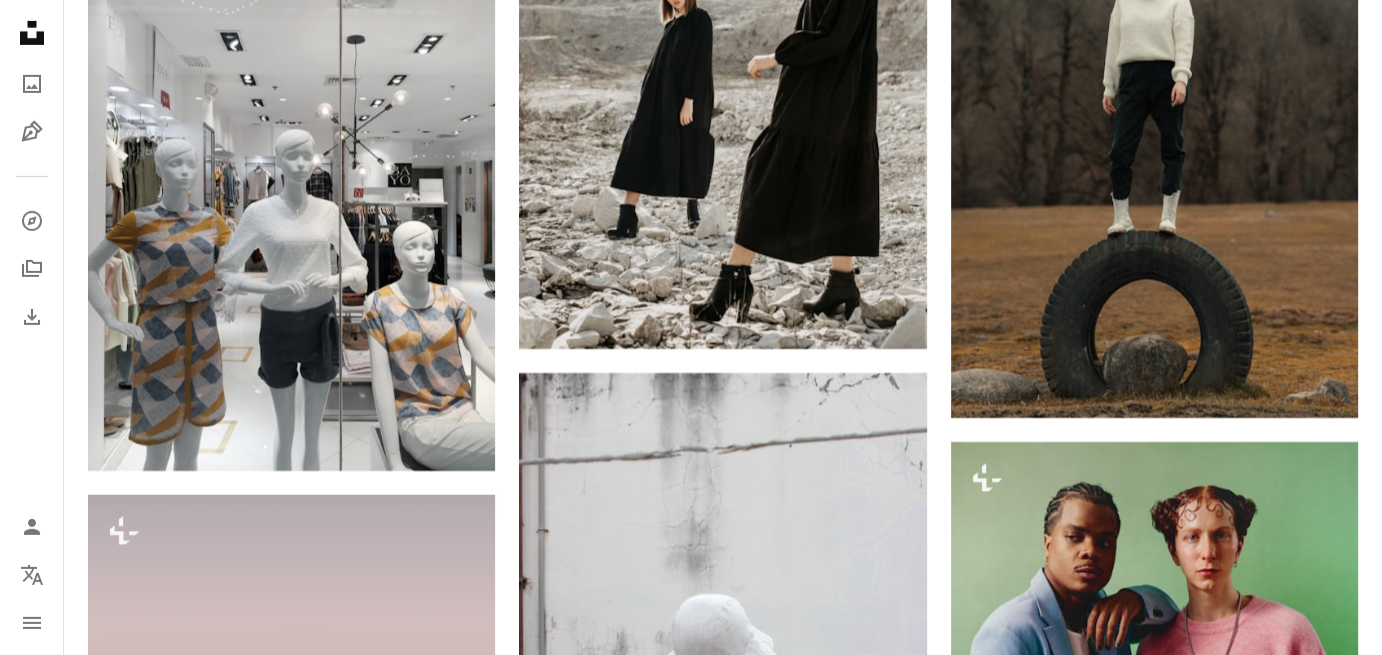 scroll, scrollTop: 90242, scrollLeft: 0, axis: vertical 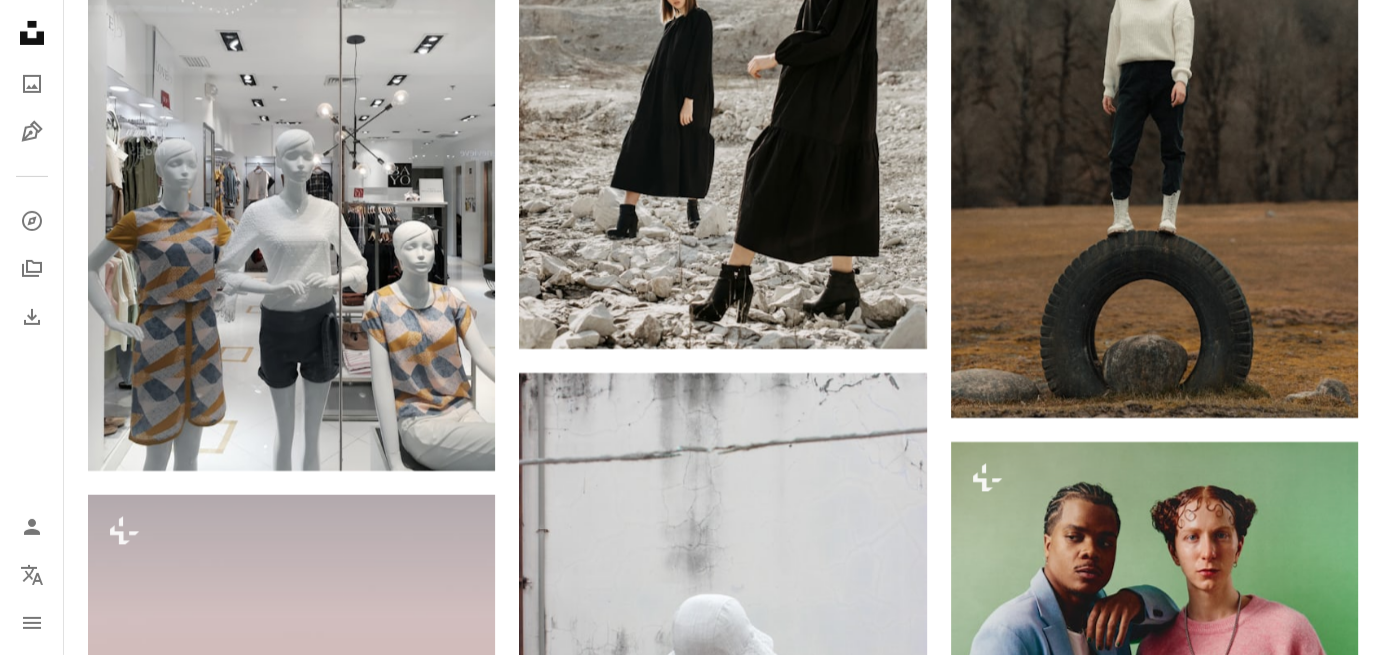 click on "Arrow pointing down" 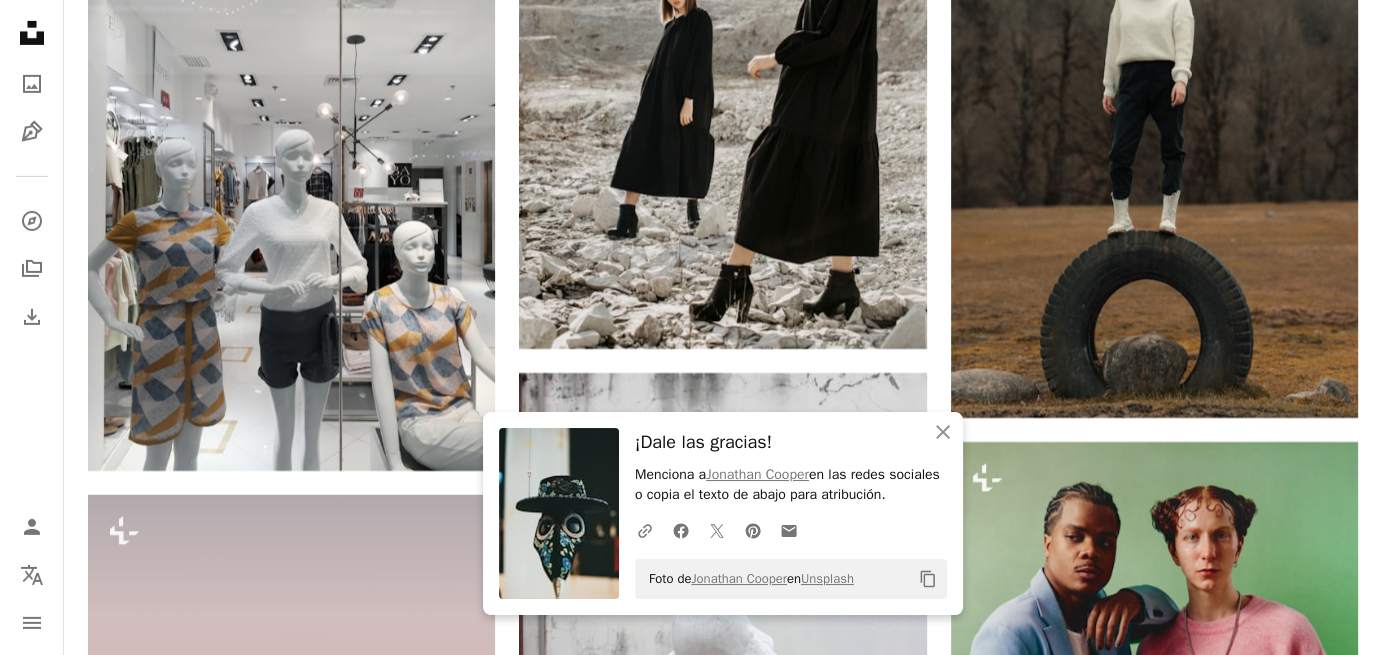 scroll, scrollTop: 95943, scrollLeft: 0, axis: vertical 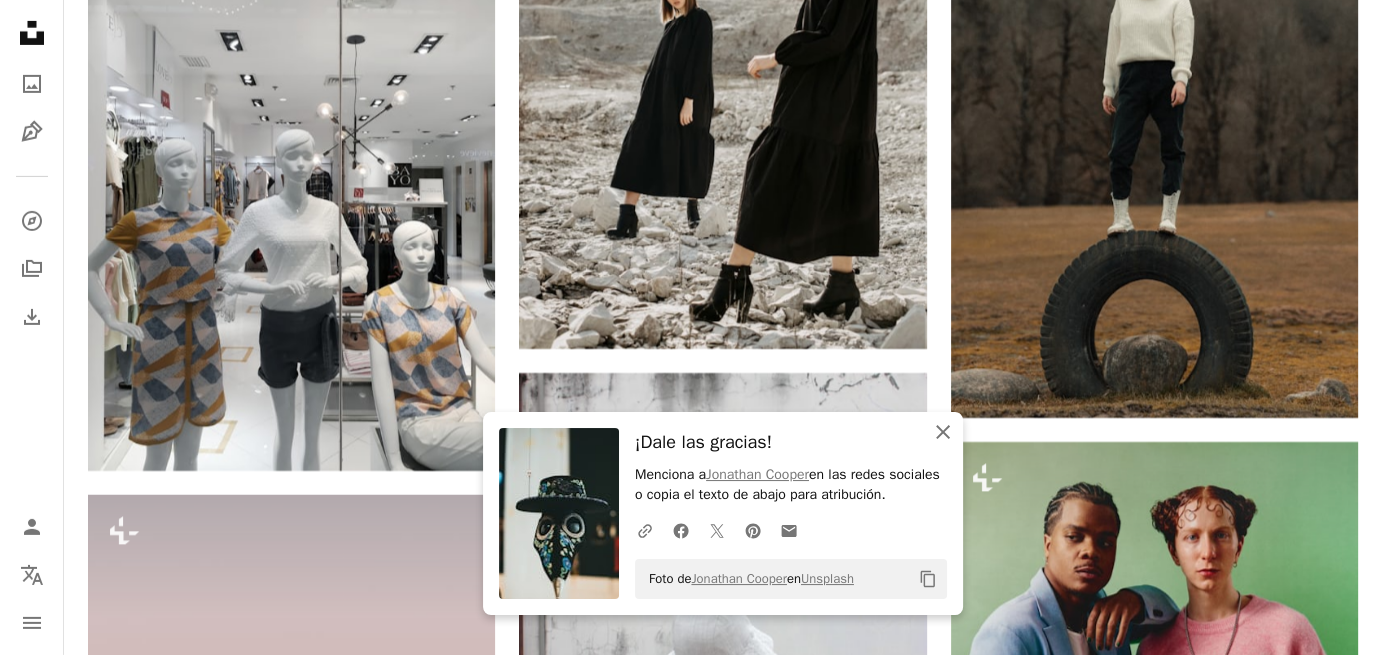 click on "An X shape" 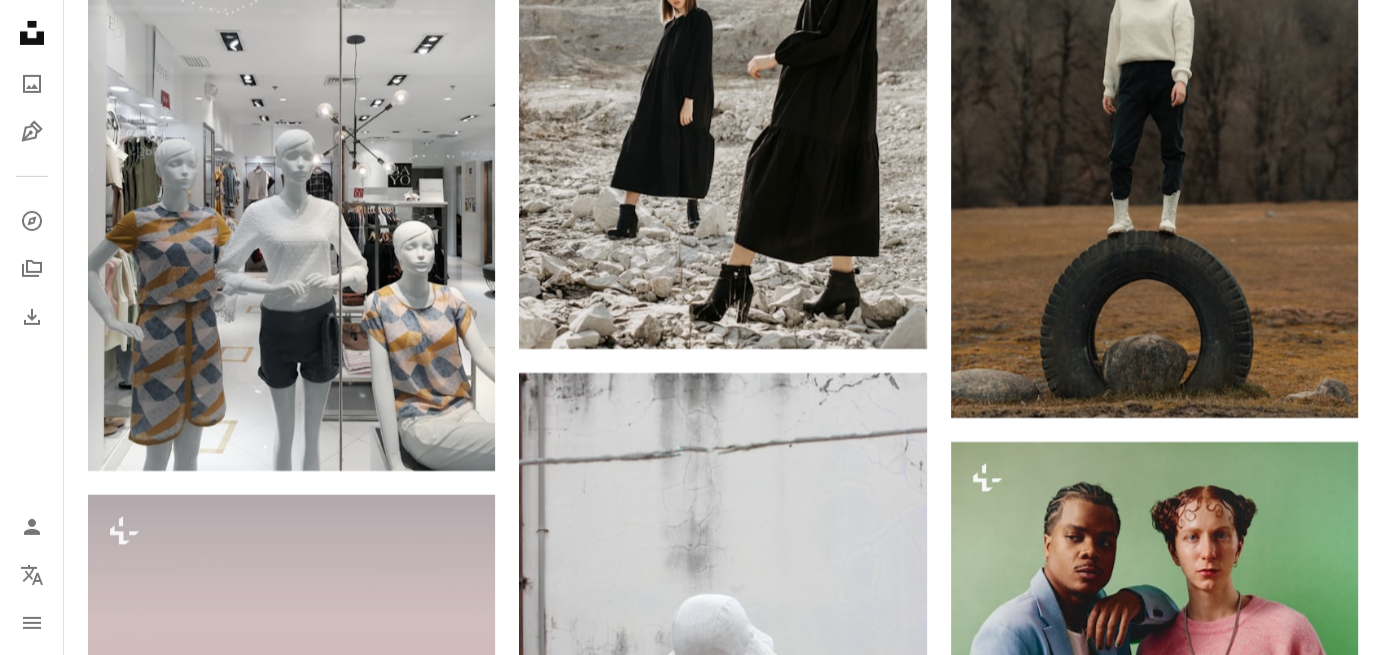 scroll, scrollTop: 97476, scrollLeft: 0, axis: vertical 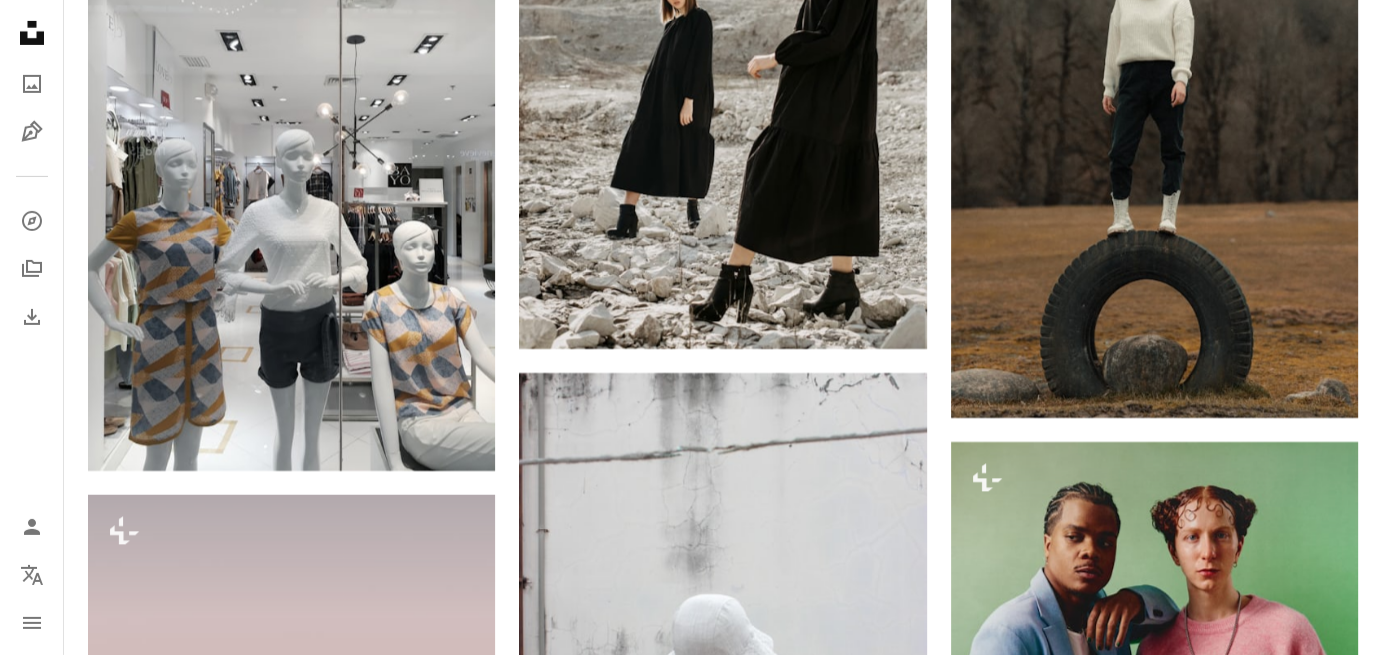 click on "Arrow pointing down" 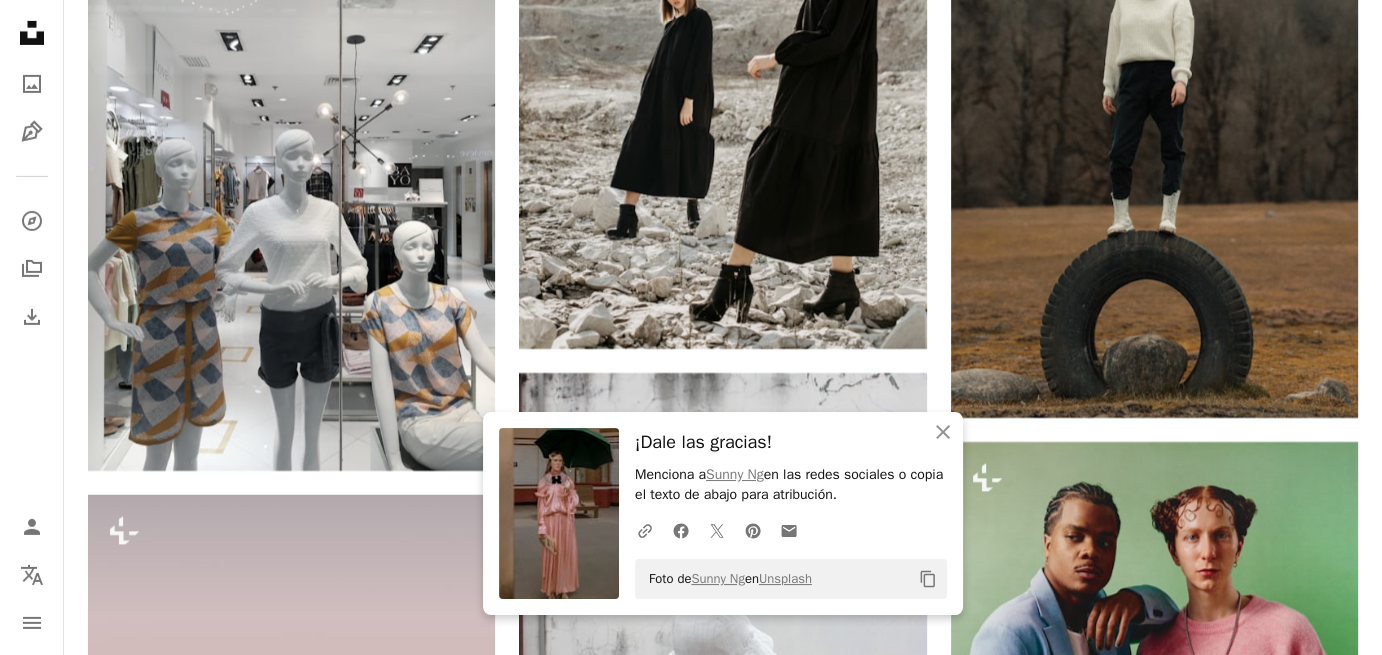 scroll, scrollTop: 96878, scrollLeft: 0, axis: vertical 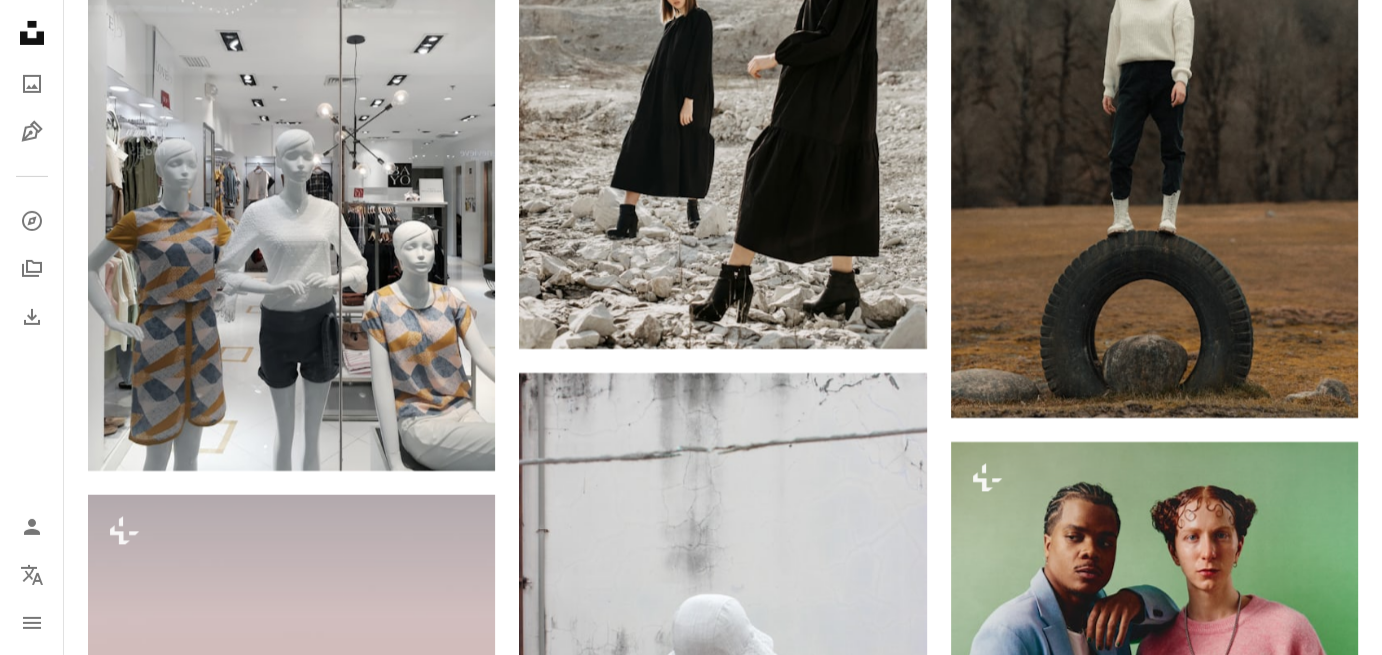 drag, startPoint x: 451, startPoint y: 494, endPoint x: 472, endPoint y: 487, distance: 22.135944 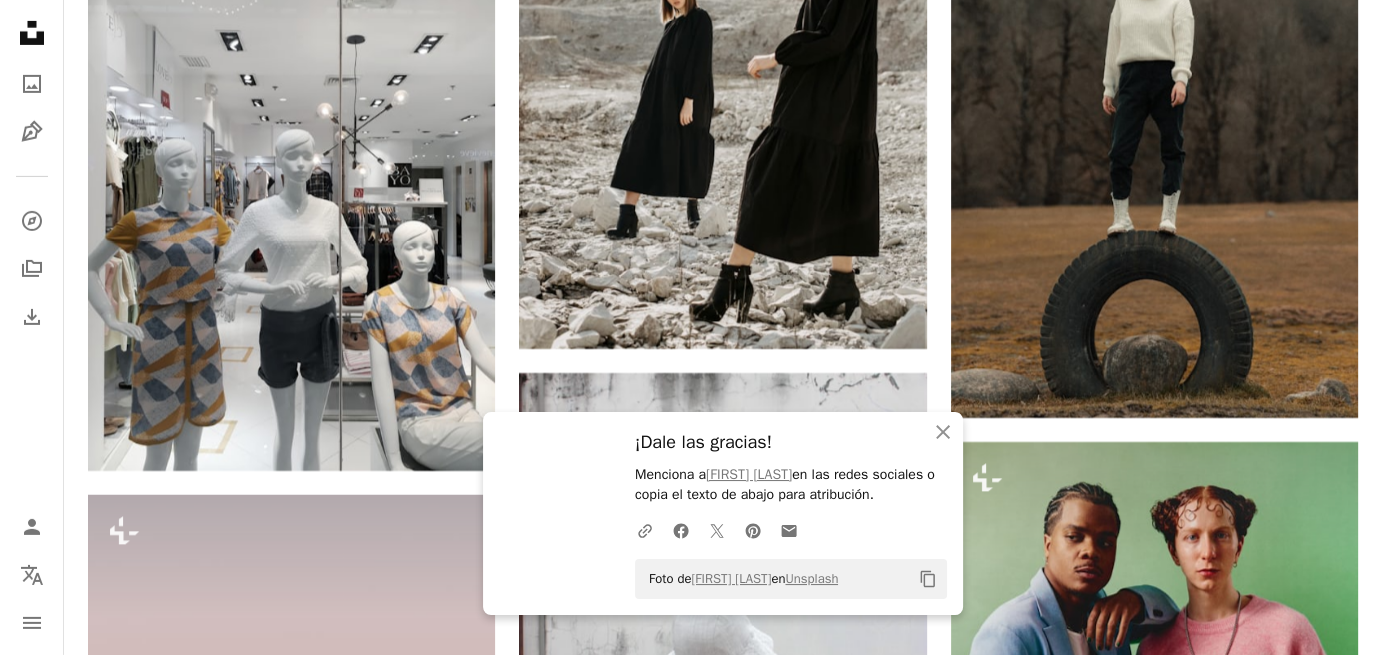 scroll, scrollTop: 107431, scrollLeft: 0, axis: vertical 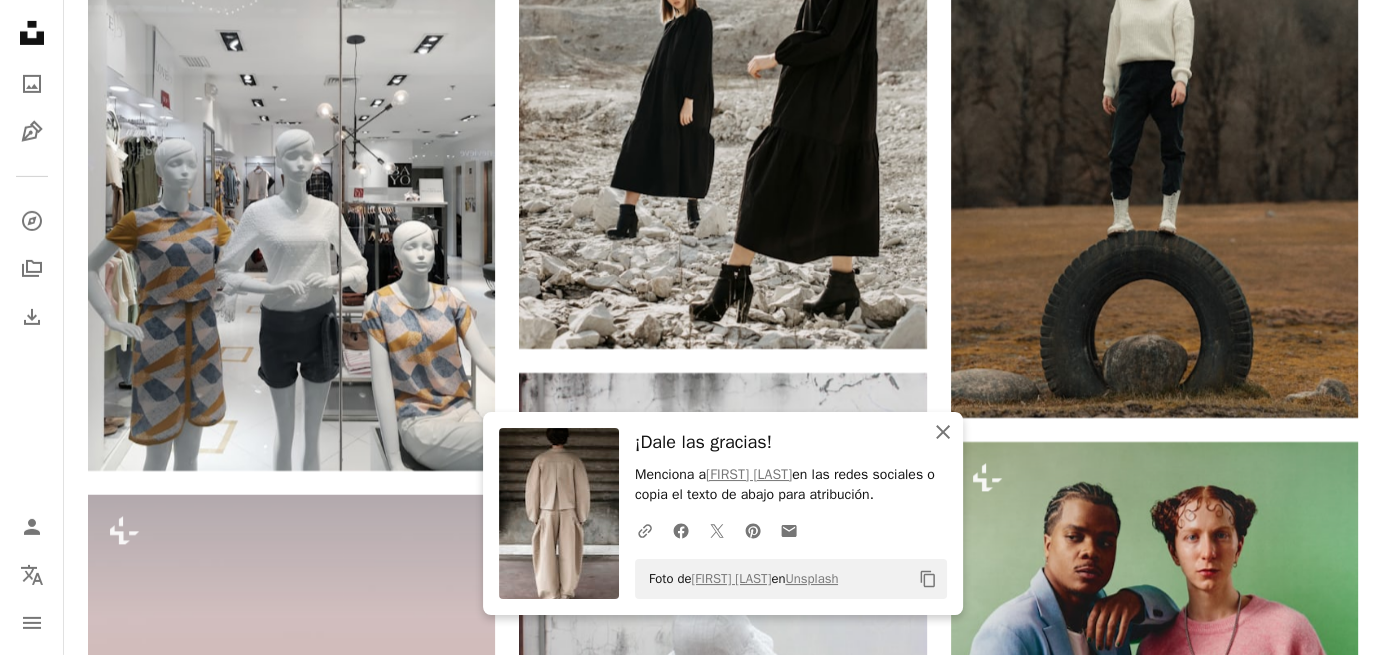 click on "An X shape" 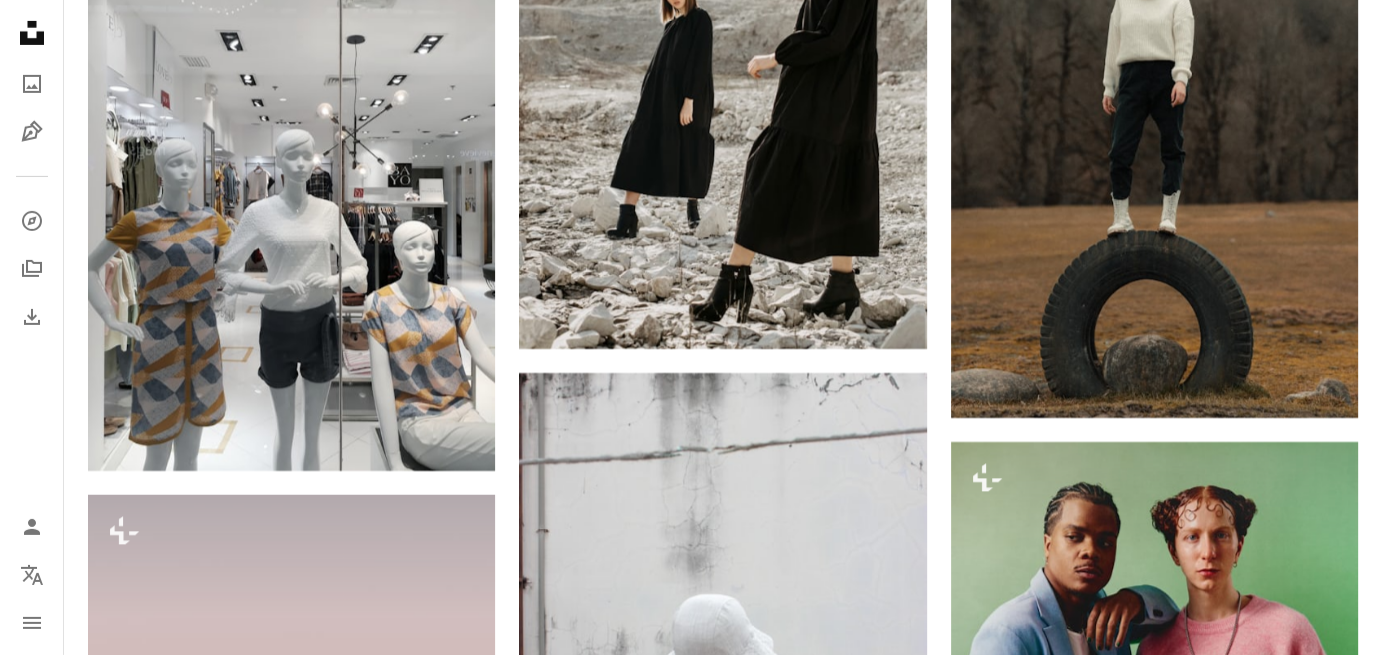 scroll, scrollTop: 112697, scrollLeft: 0, axis: vertical 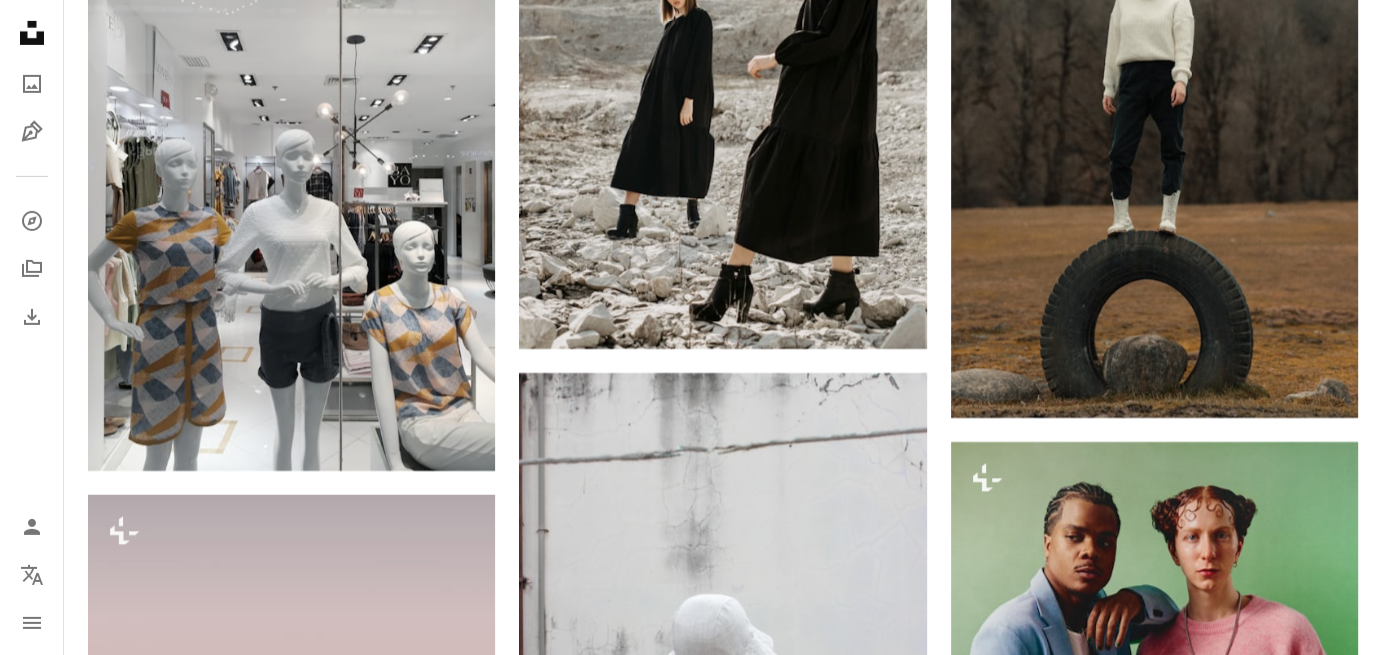 click 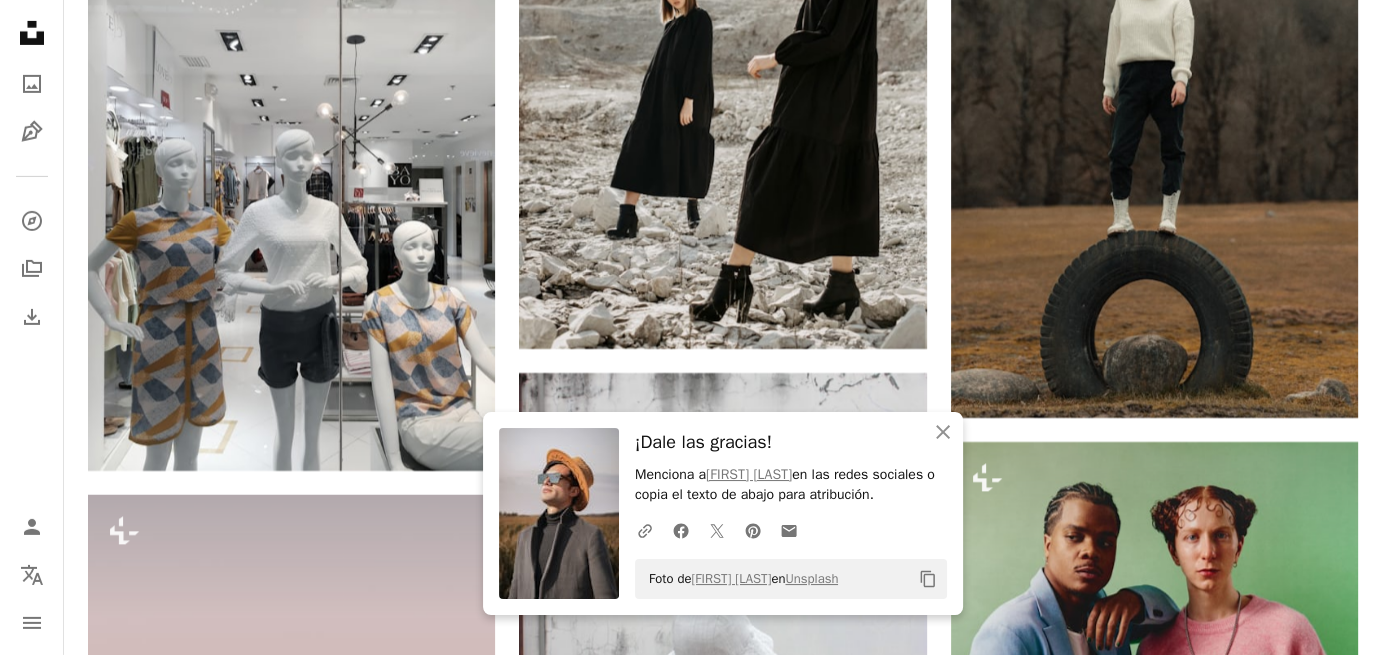 click on "Plus sign for Unsplash+ A heart A plus sign [NAME] [LAST] Para  Unsplash+ A lock Descargar Plus sign for Unsplash+ A heart A plus sign [NAME] [LAST] Para  Unsplash+ A lock Descargar A heart A plus sign [NAME] Arrow pointing down A heart A plus sign [NAME] Disponible para contratación A checkmark inside of a circle Arrow pointing down A heart A plus sign [NAME] Disponible para contratación A checkmark inside of a circle Arrow pointing down A heart A plus sign [NAME] Disponible para contratación A checkmark inside of a circle Arrow pointing down Plus sign for Unsplash+ A heart A plus sign Unsplash+ Community Para  Unsplash+ A lock Descargar A heart A plus sign [NAME] Disponible para contratación A checkmark inside of a circle Arrow pointing down Plus sign for Unsplash+ A heart A plus sign Unsplash+ Community Para  Unsplash+ A lock Descargar A heart A plus sign [NAME] Disponible para contratación A checkmark inside of a circle Arrow pointing down Get Started A heart" at bounding box center (723, 50502) 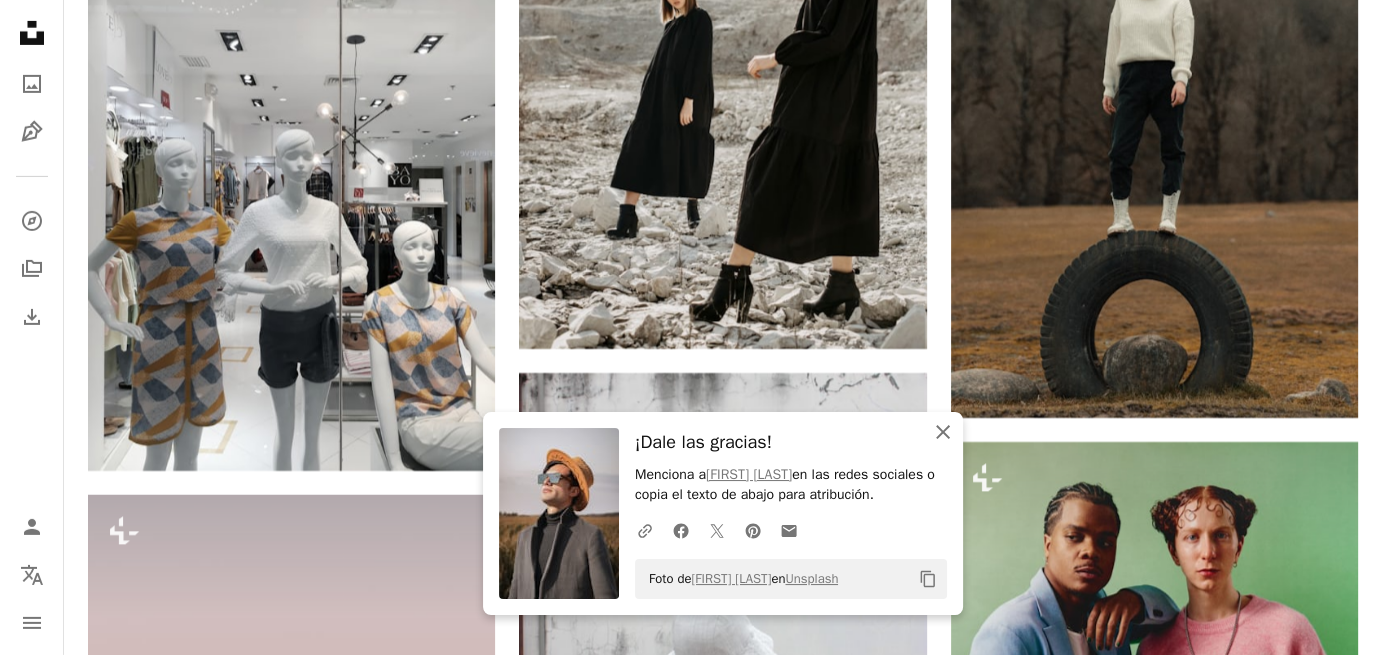 click 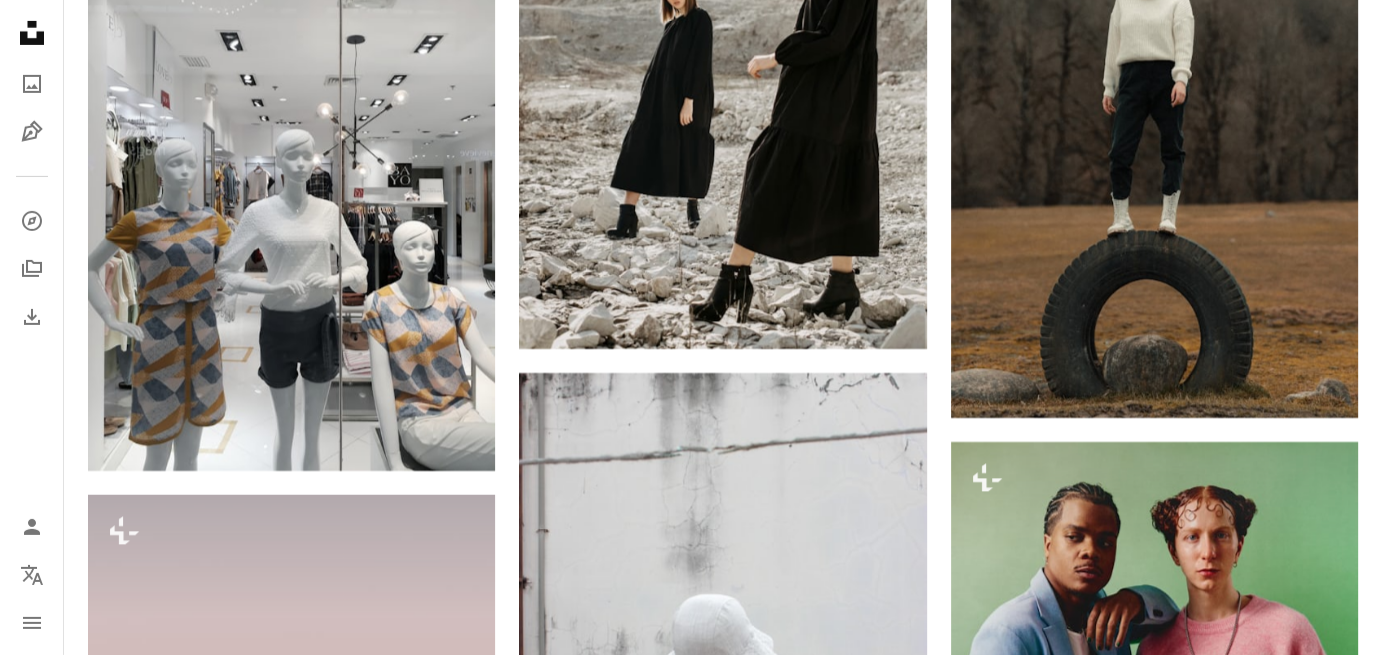 scroll, scrollTop: 128069, scrollLeft: 0, axis: vertical 